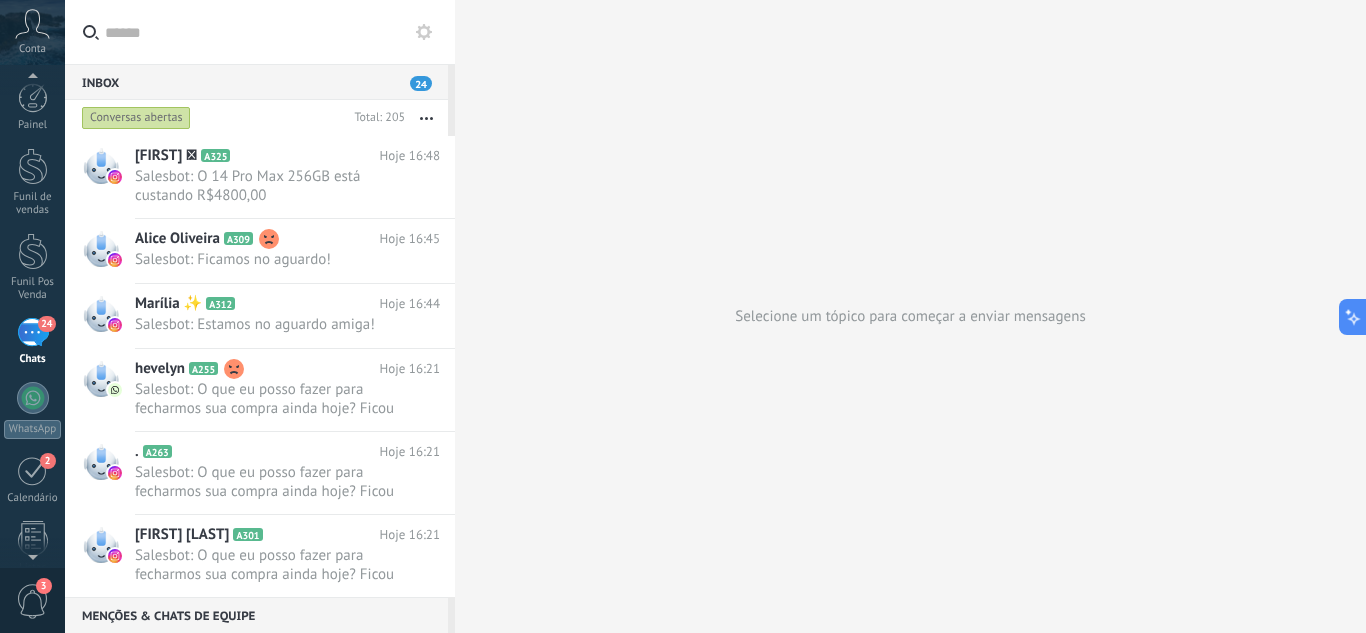 scroll, scrollTop: 0, scrollLeft: 0, axis: both 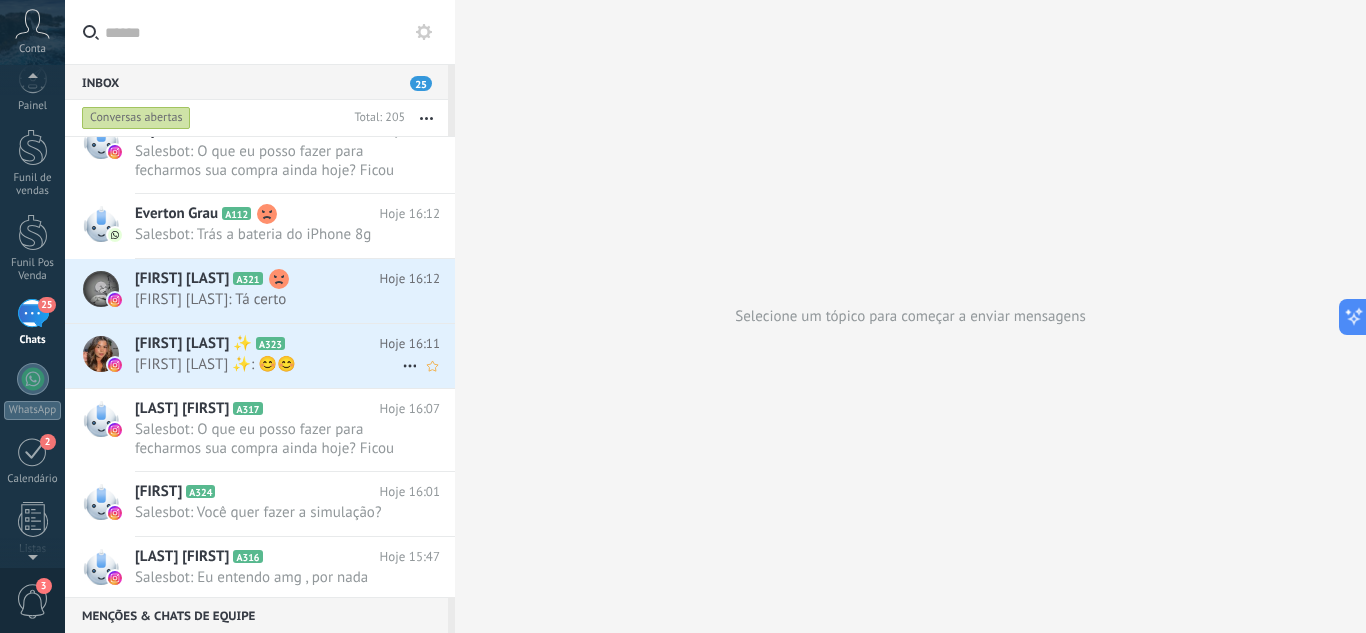 click on "[FIRST] [LAST] ✨: 😊😊" at bounding box center (268, 364) 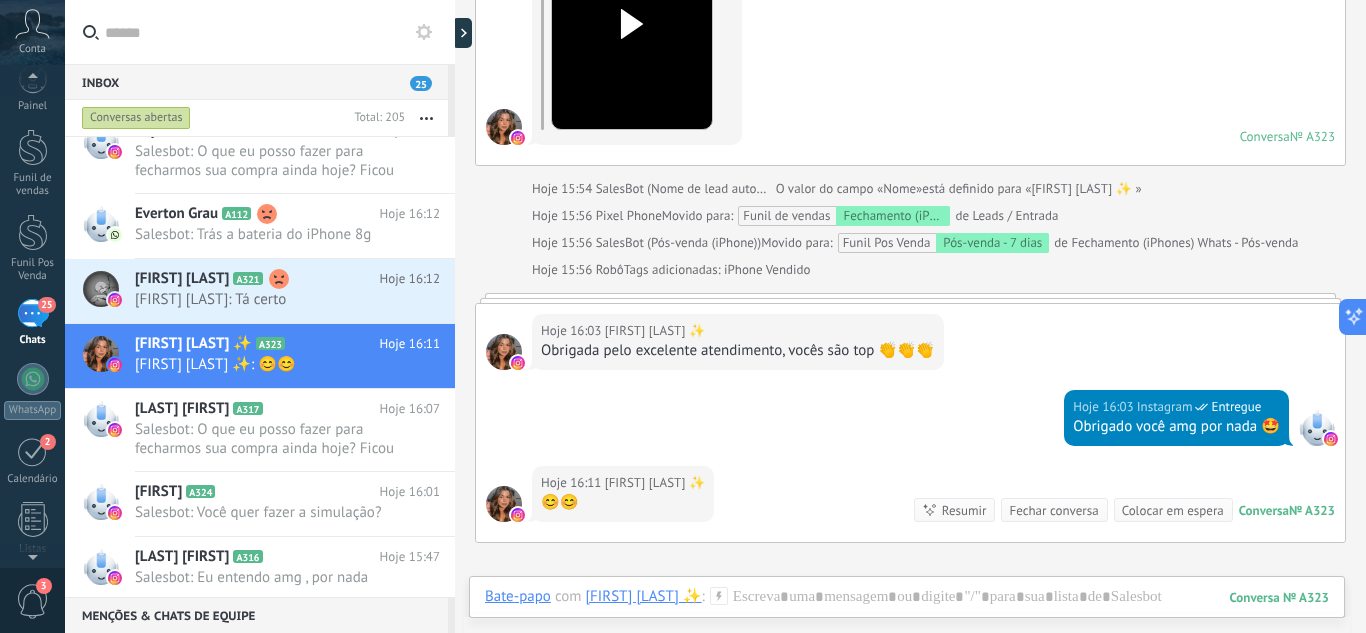 scroll, scrollTop: 824, scrollLeft: 0, axis: vertical 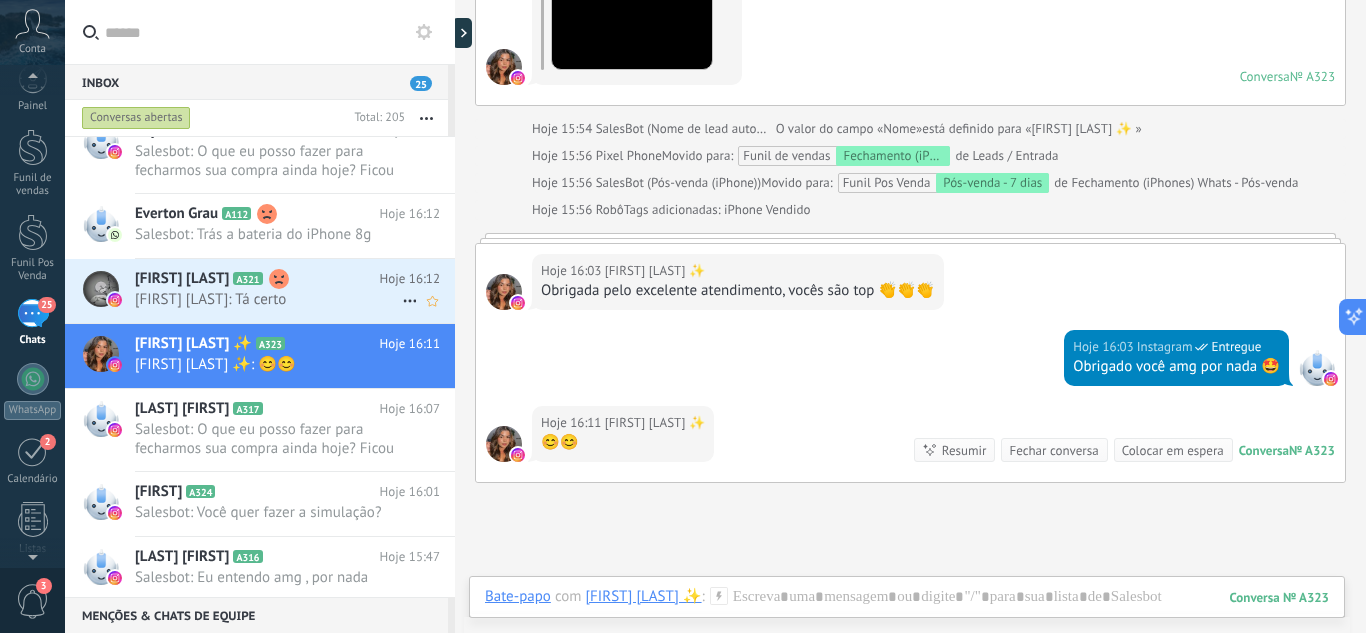 click on "[FIRST] [LAST]: Tá certo" at bounding box center [268, 299] 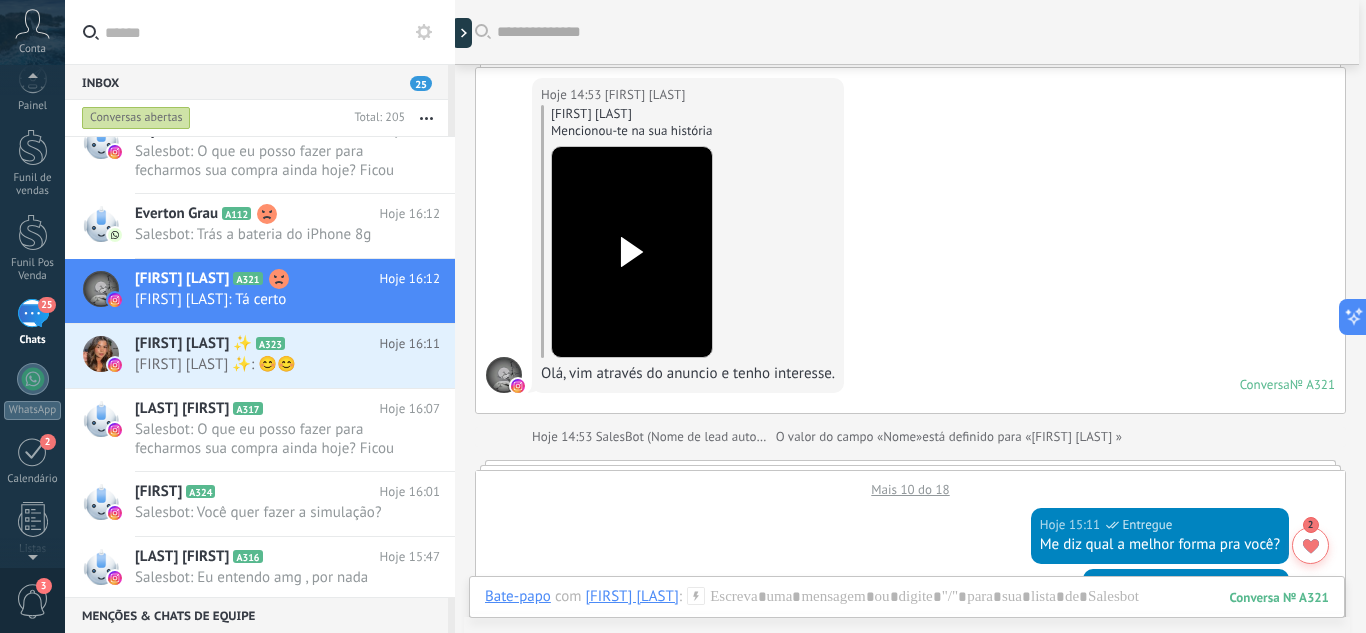 scroll, scrollTop: 0, scrollLeft: 0, axis: both 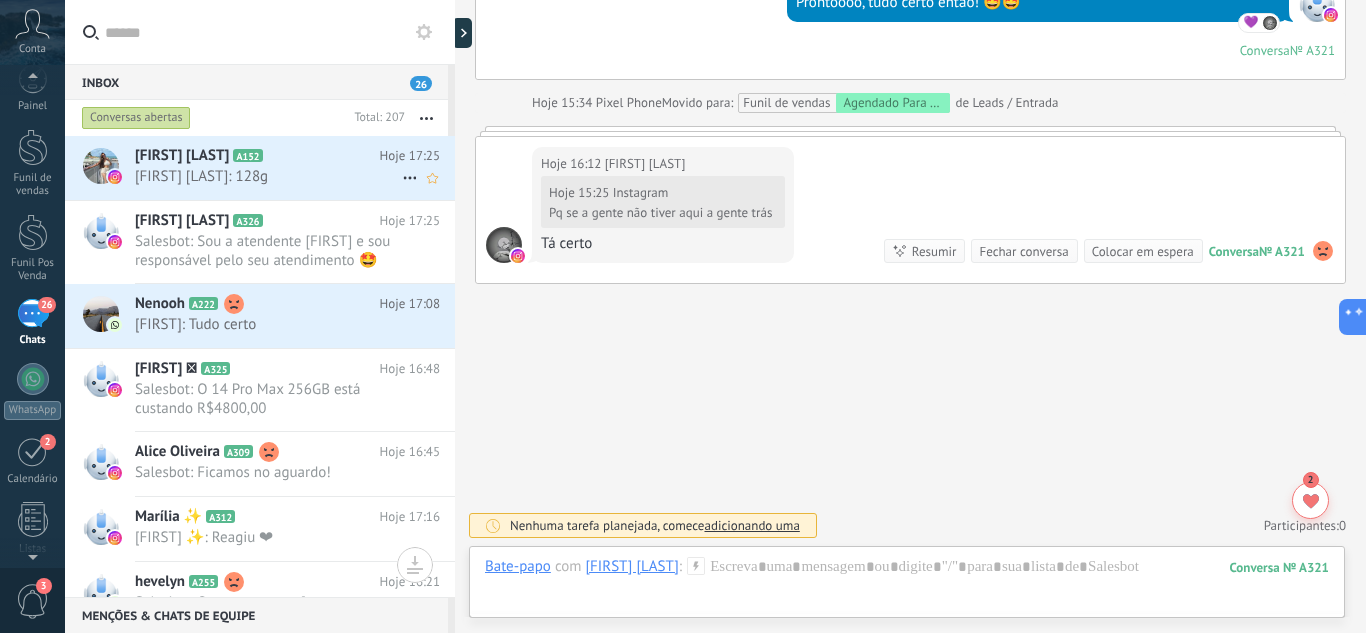 click on "[FIRST] [LAST]: 128g" at bounding box center (268, 176) 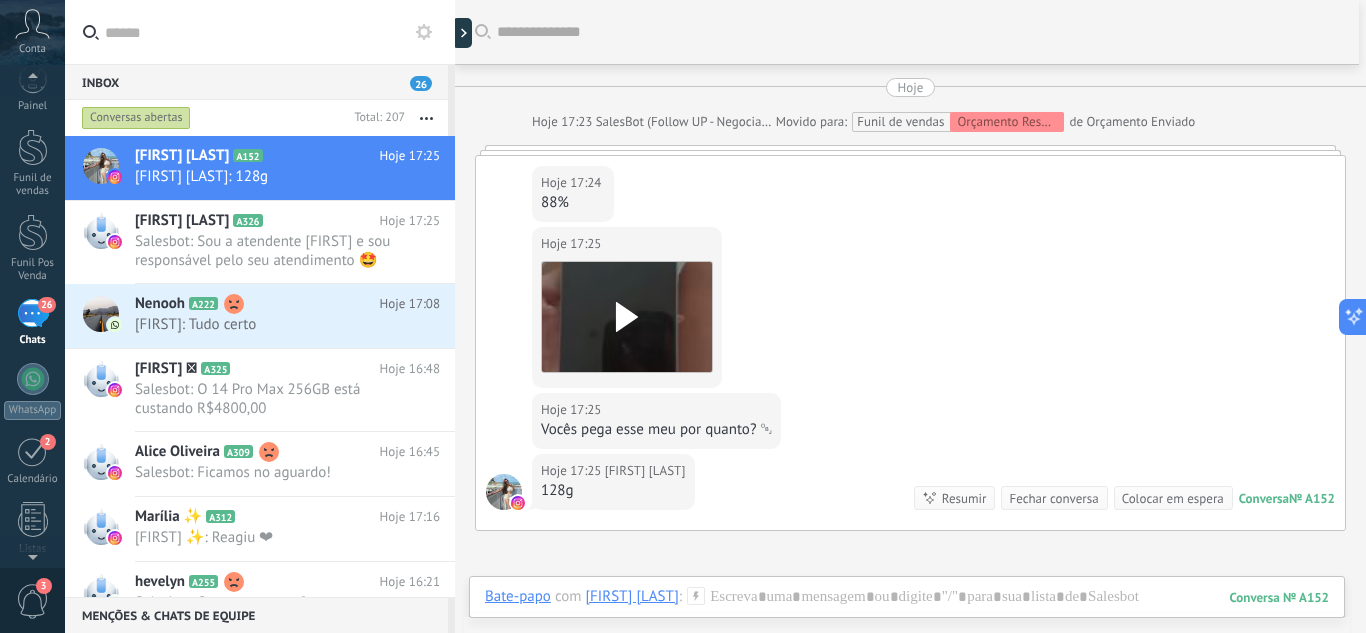 scroll, scrollTop: 2730, scrollLeft: 0, axis: vertical 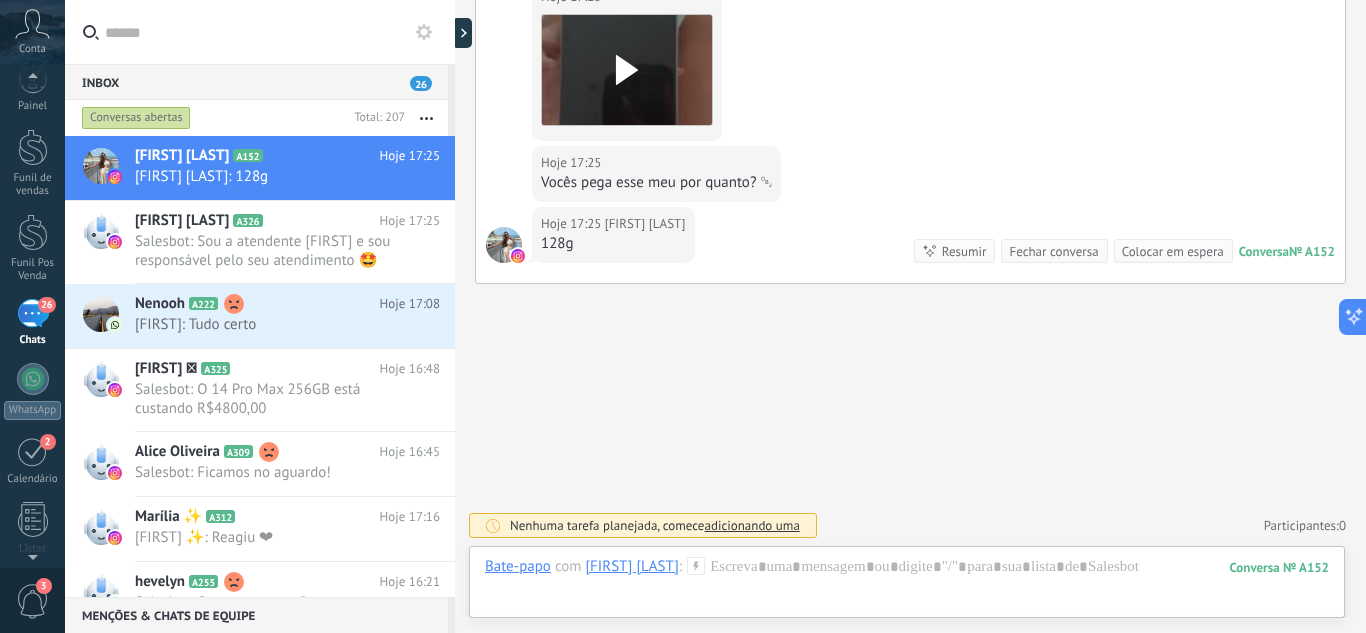click 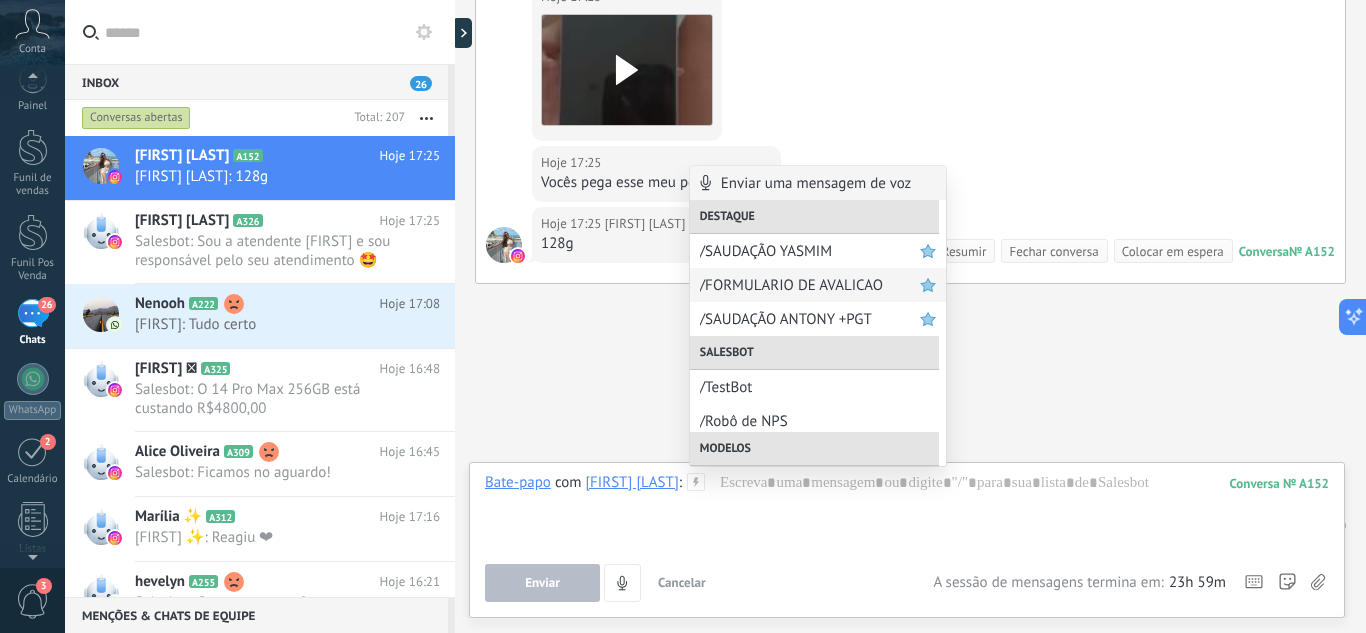 click on "/FORMULARIO DE AVALICAO" at bounding box center [810, 285] 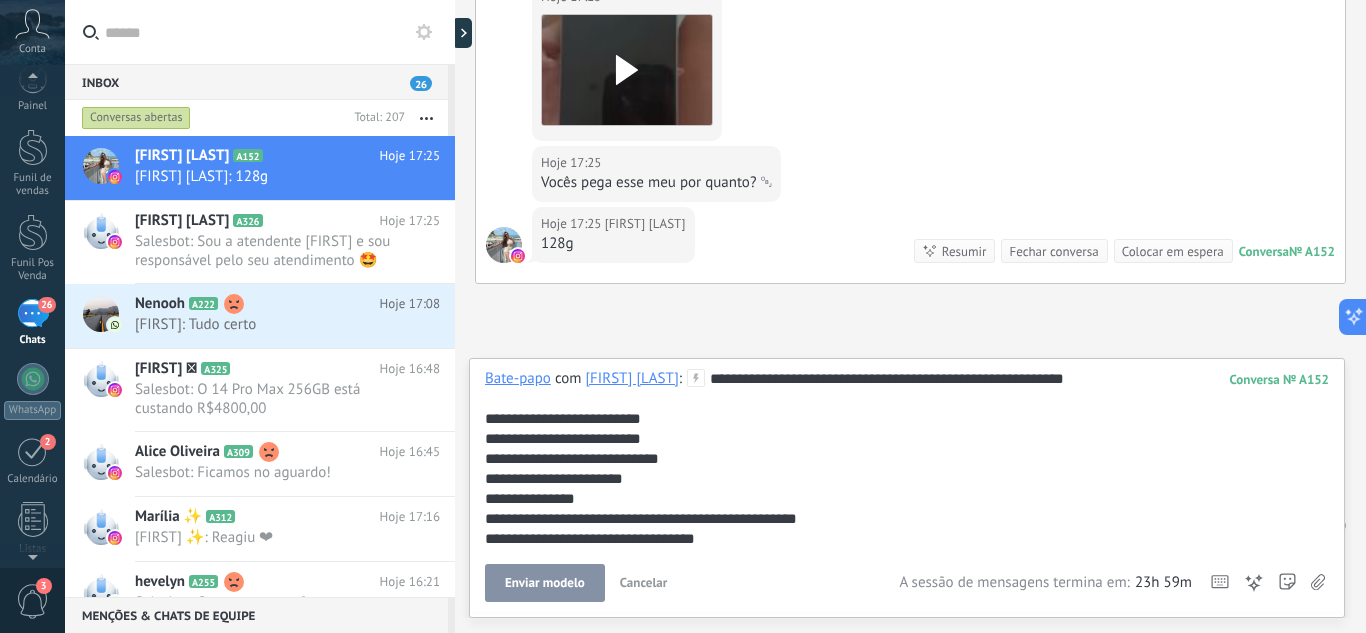 type 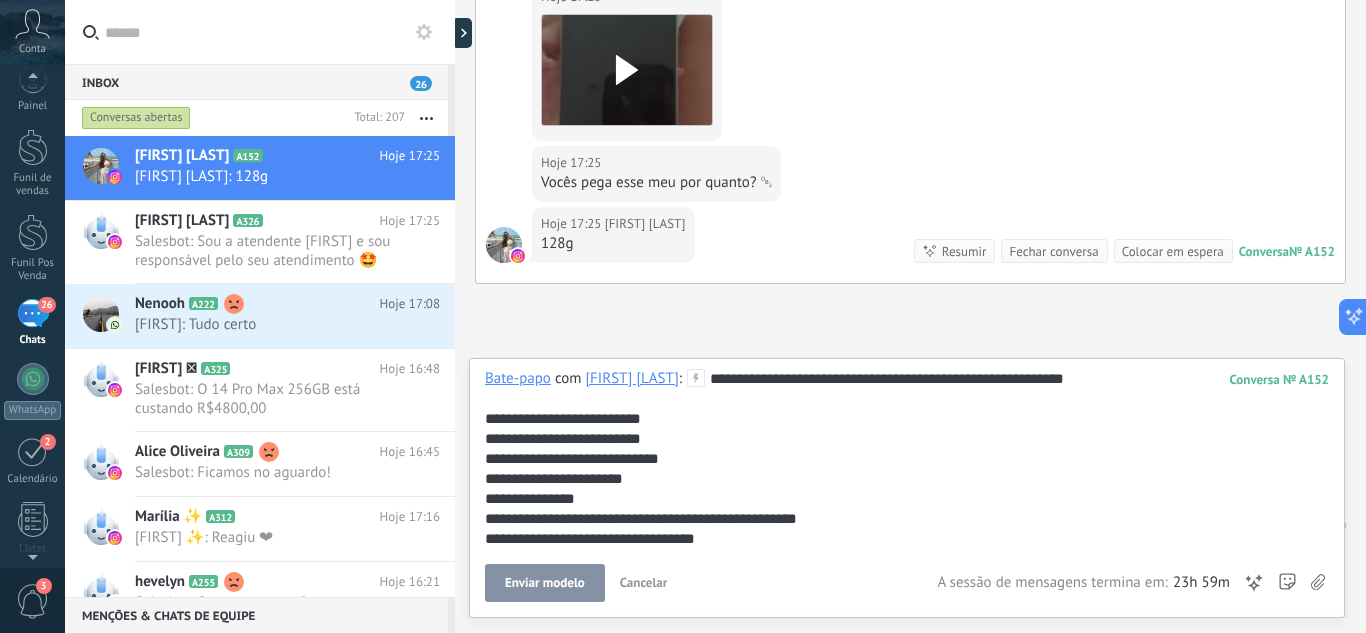click on "Enviar modelo" at bounding box center [545, 583] 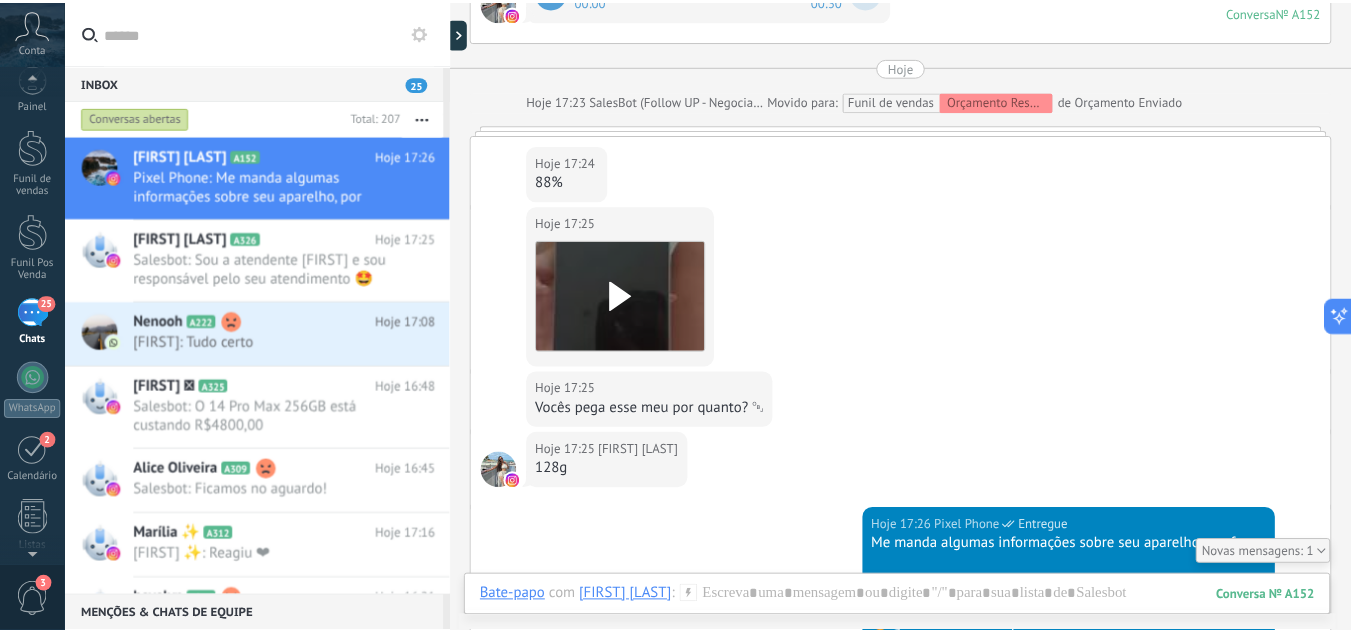 scroll, scrollTop: 2750, scrollLeft: 0, axis: vertical 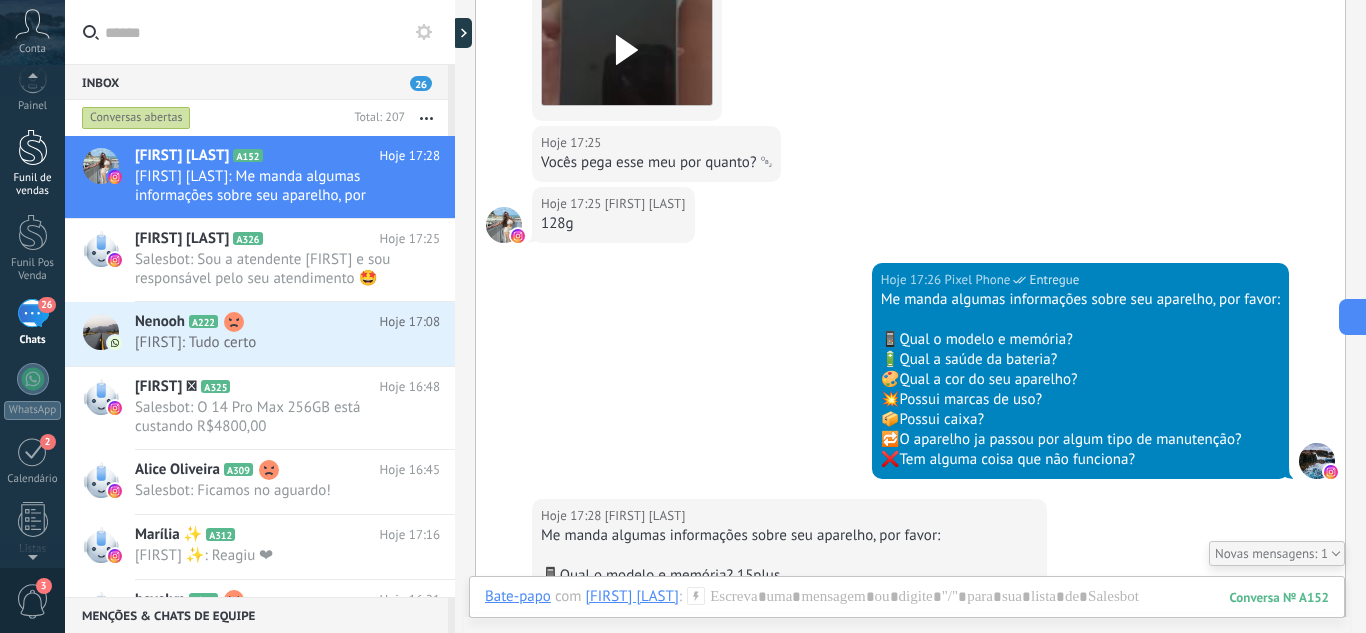 click on "Funil de vendas" at bounding box center (33, 185) 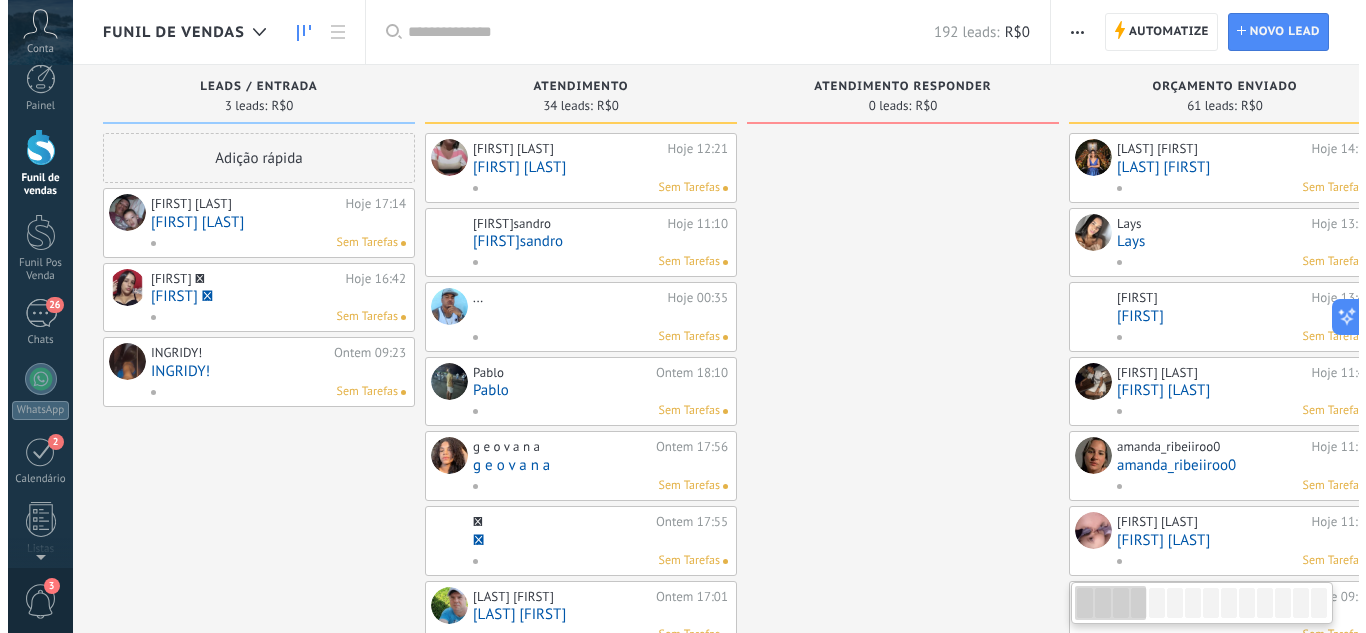 scroll, scrollTop: 0, scrollLeft: 0, axis: both 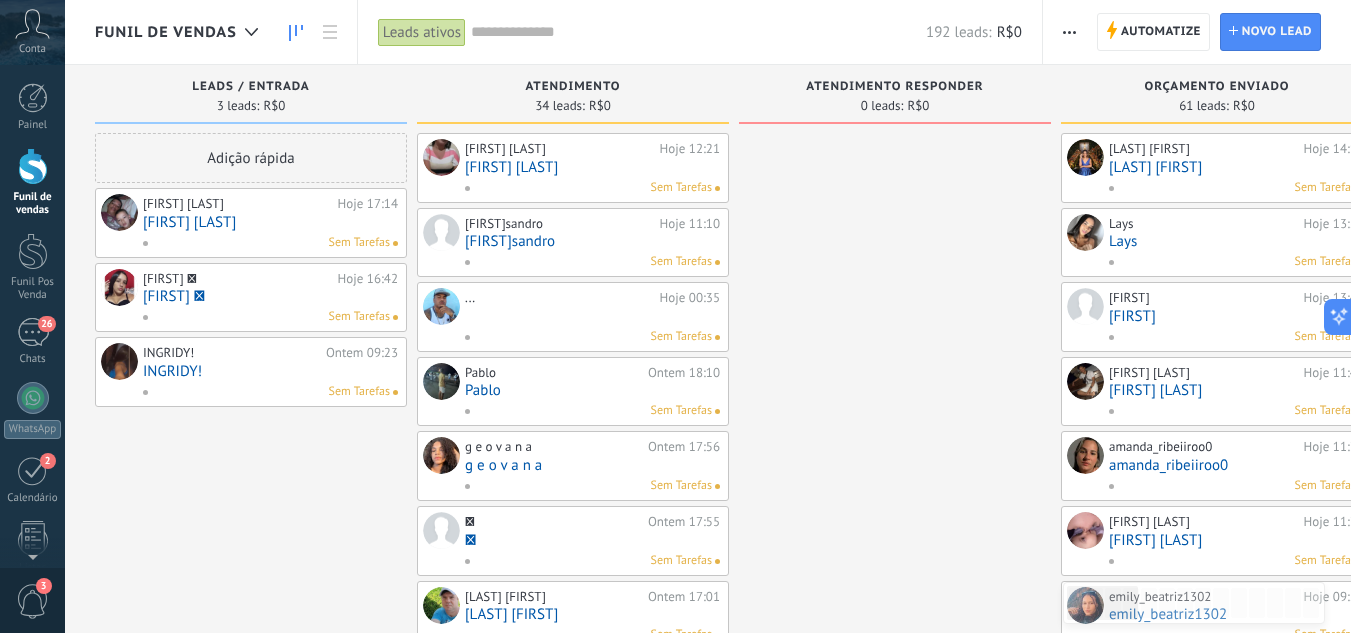 click on "[FIRST] " at bounding box center (270, 296) 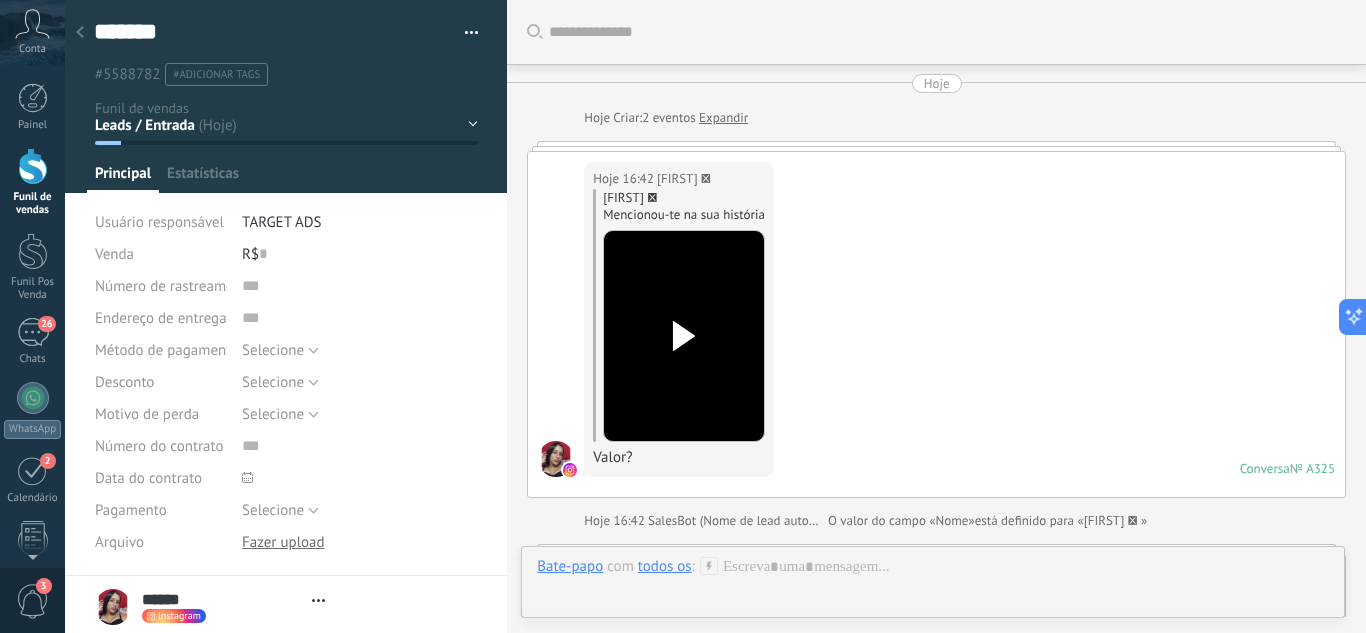type on "******" 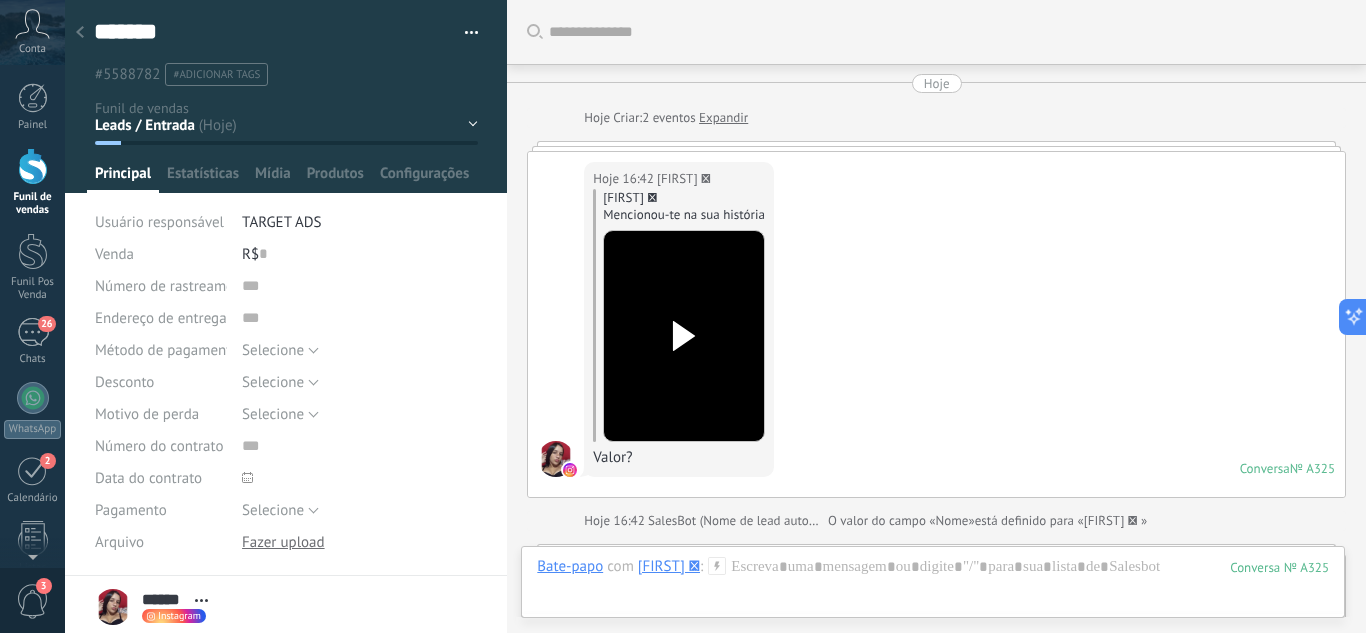 scroll, scrollTop: 1021, scrollLeft: 0, axis: vertical 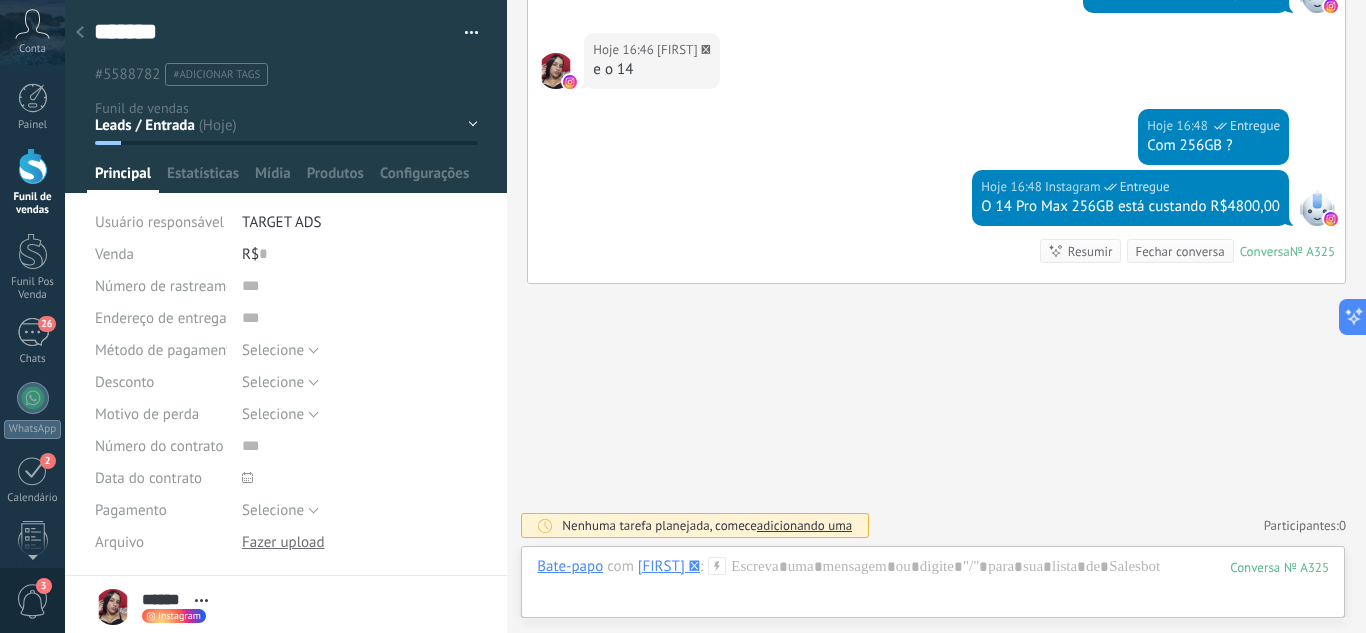 click on "Leads / Entrada
Atendimento
Atendimento Responder
Orçamento Enviado
Orçamento Responder
Negociação / Fechamento
-" at bounding box center (0, 0) 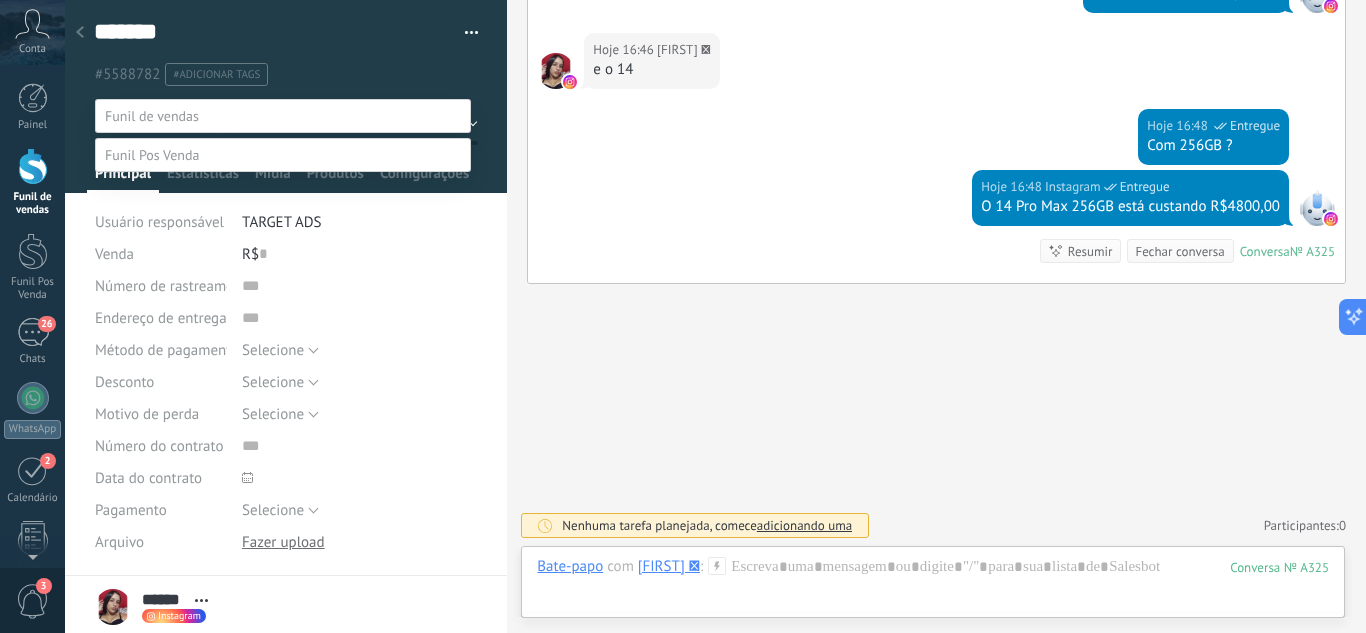 click on "Orçamento Enviado" at bounding box center (0, 0) 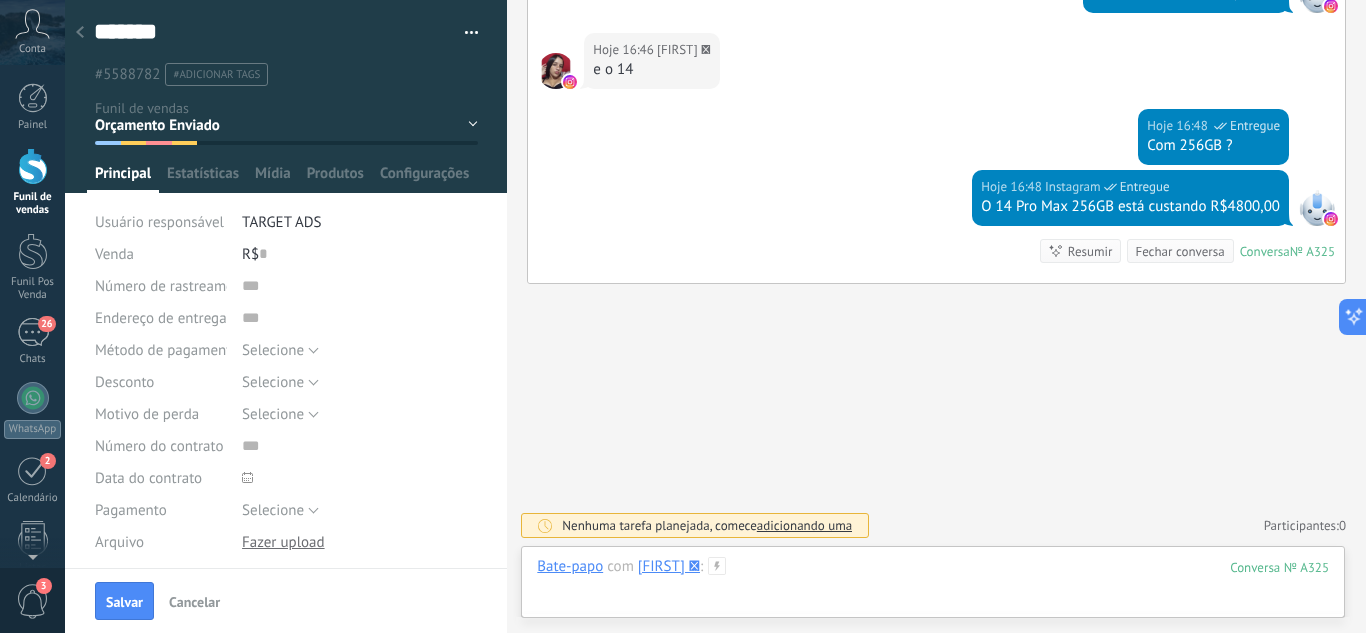 click at bounding box center (933, 587) 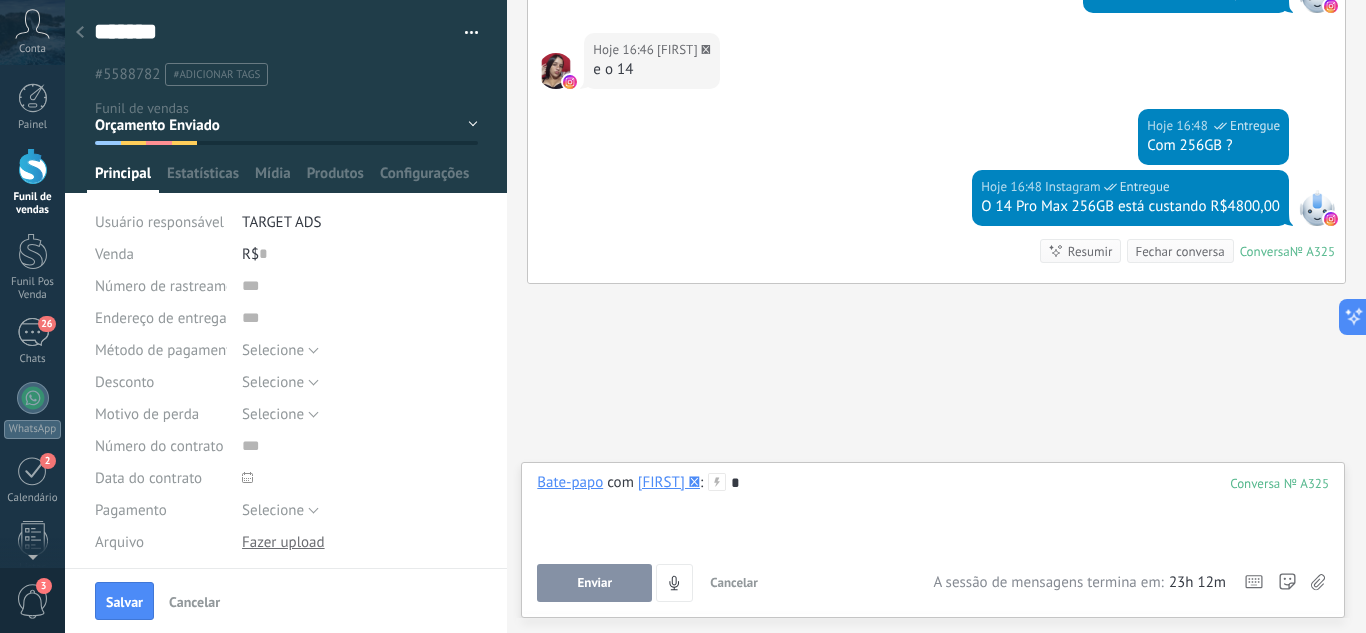 type 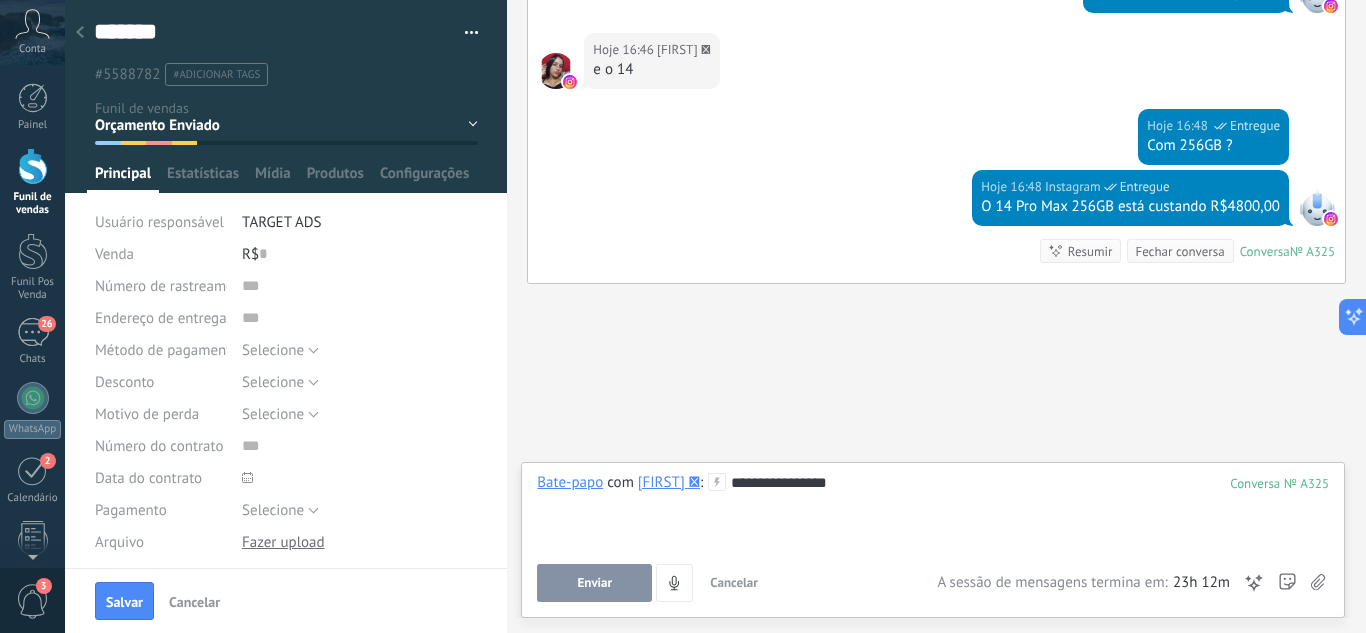 click on "Enviar" at bounding box center (595, 583) 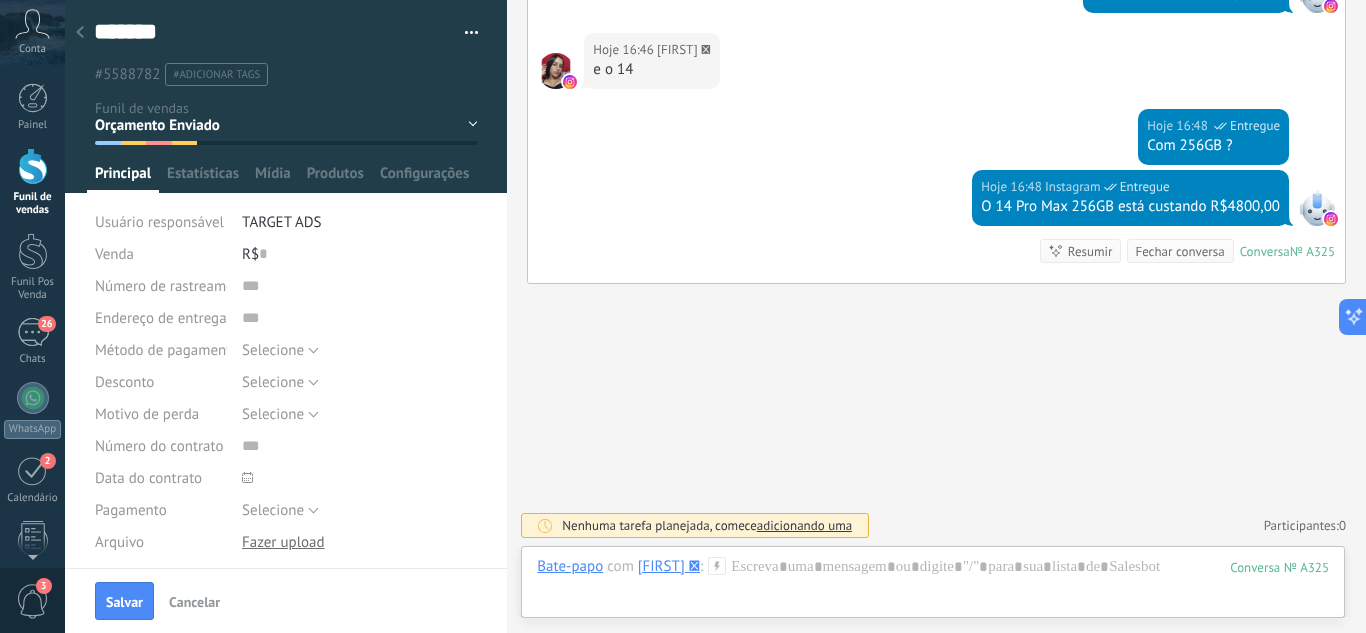 scroll, scrollTop: 1097, scrollLeft: 0, axis: vertical 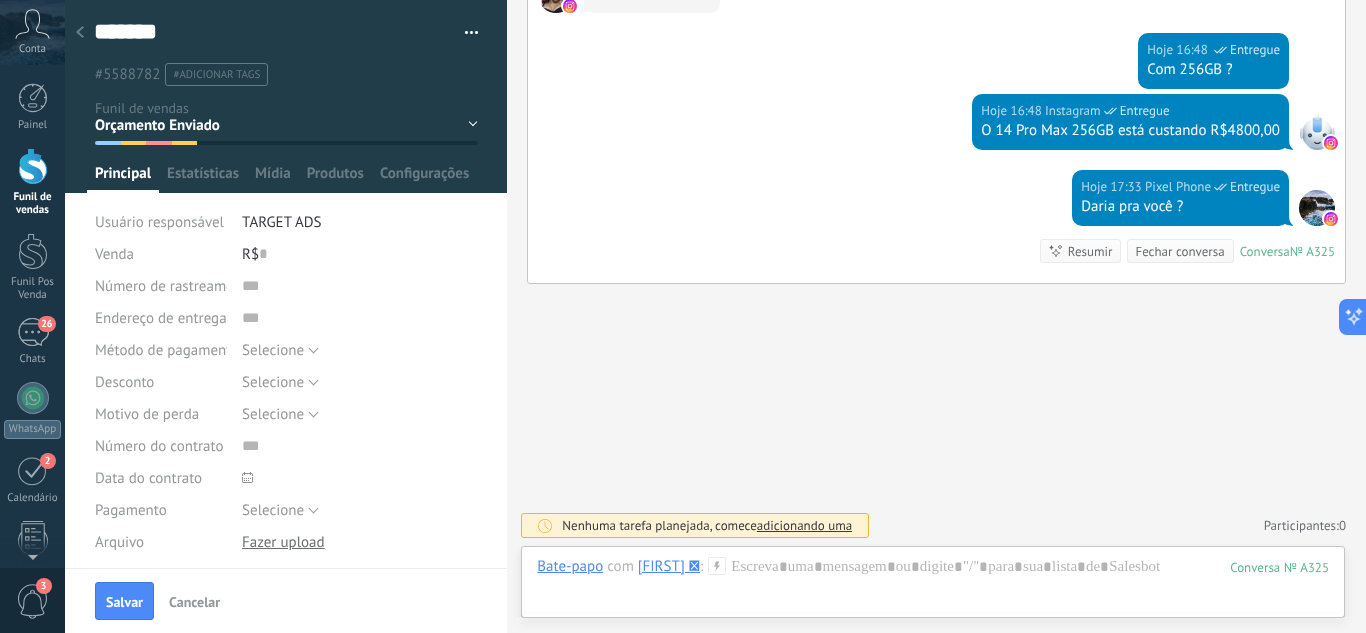 click 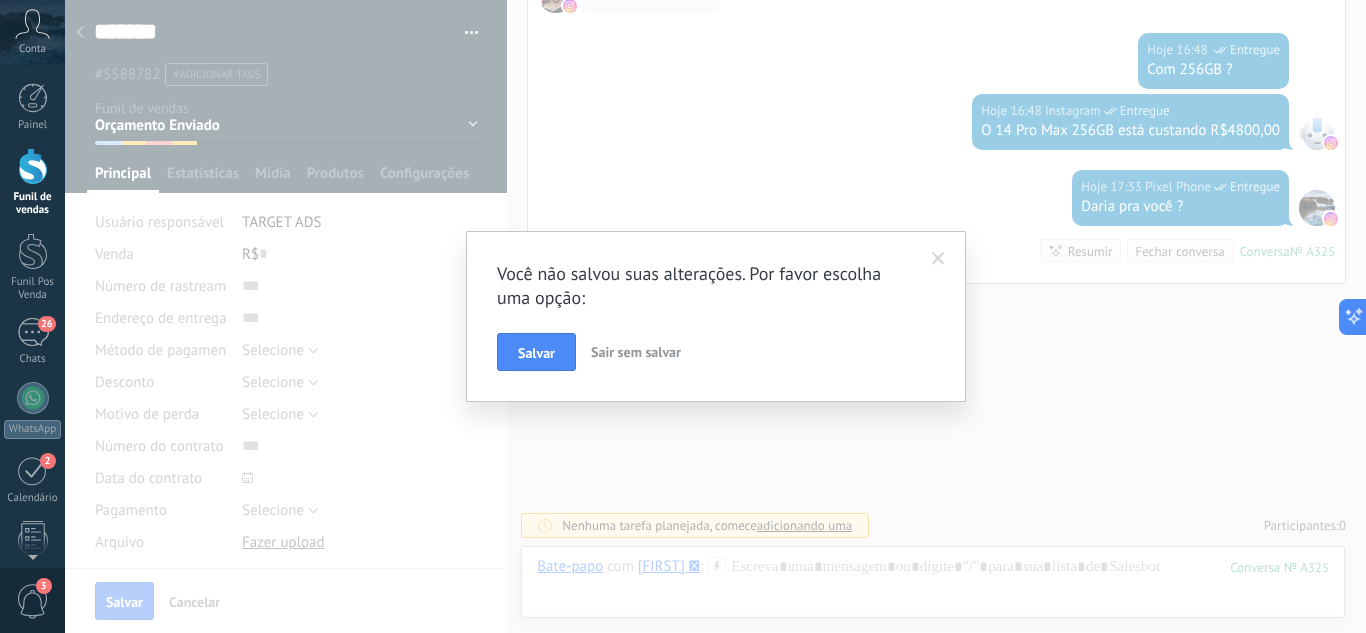 click on "Salvar" at bounding box center (536, 352) 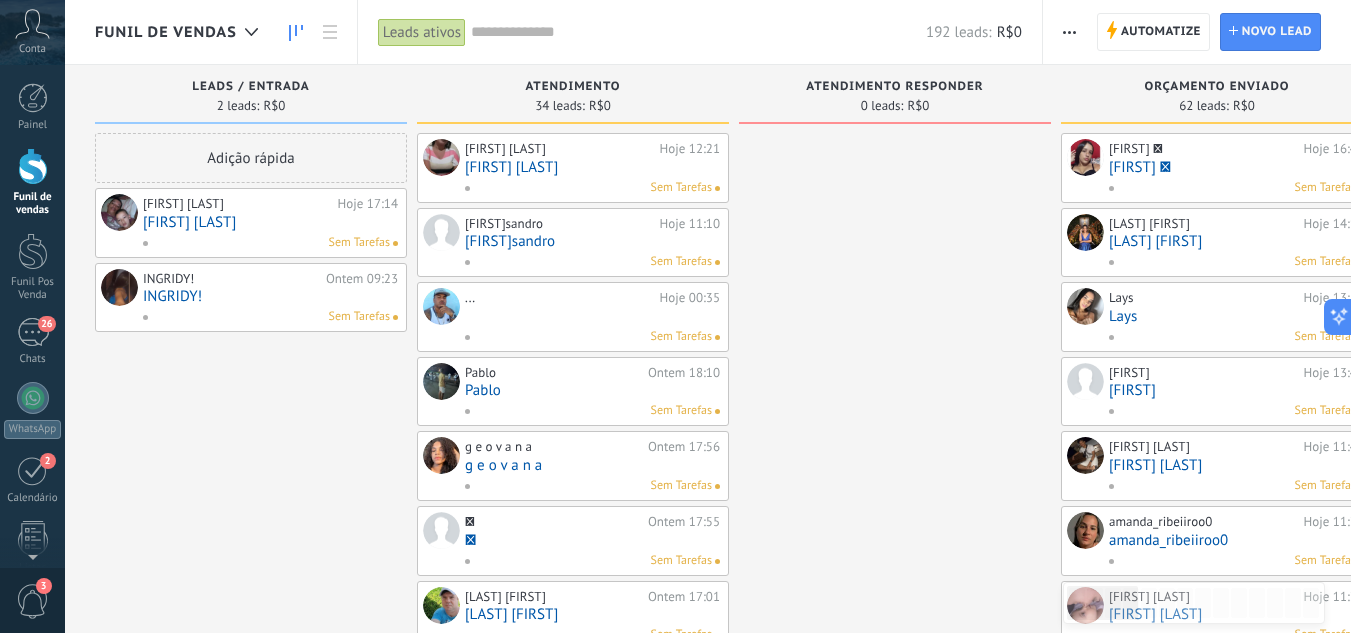 click on "[FIRST] [LAST]" at bounding box center [270, 222] 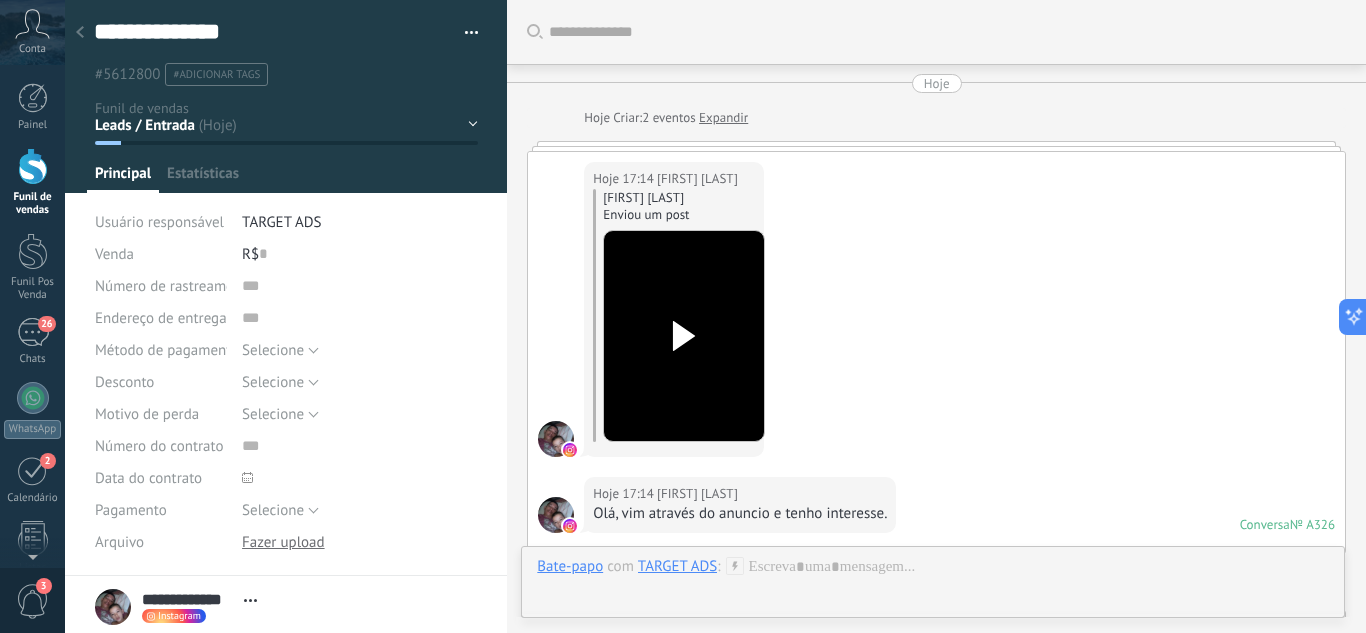 scroll, scrollTop: 30, scrollLeft: 0, axis: vertical 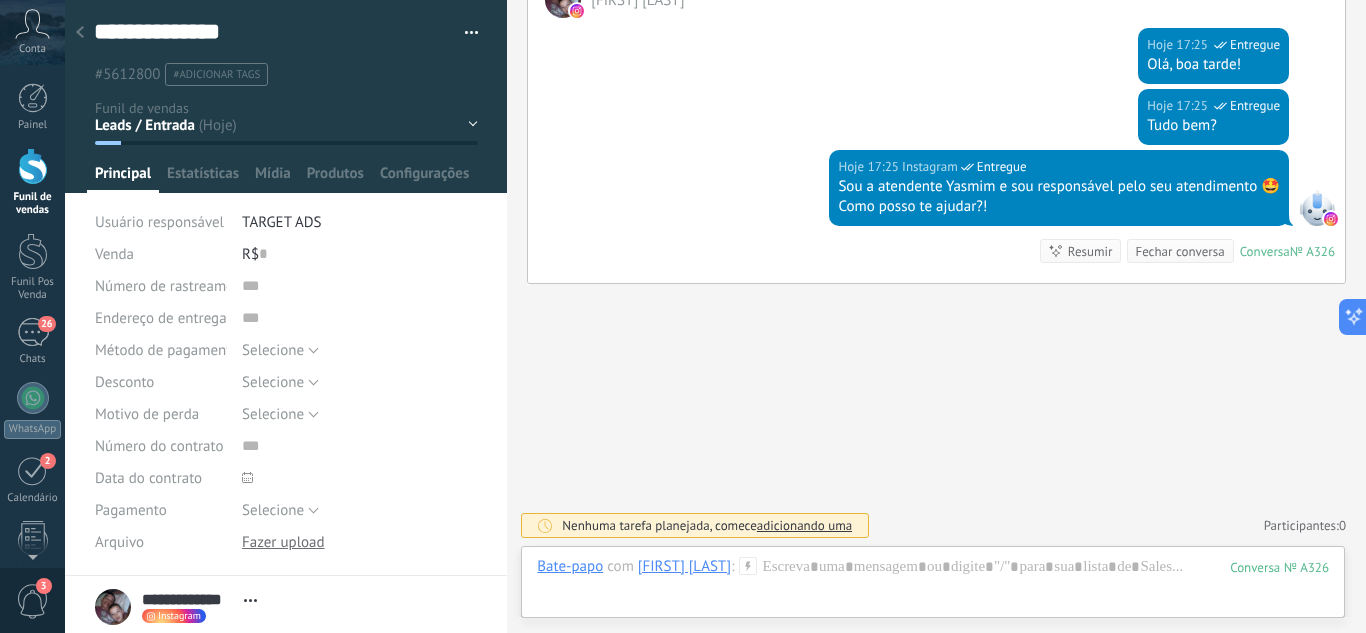 click at bounding box center [80, 33] 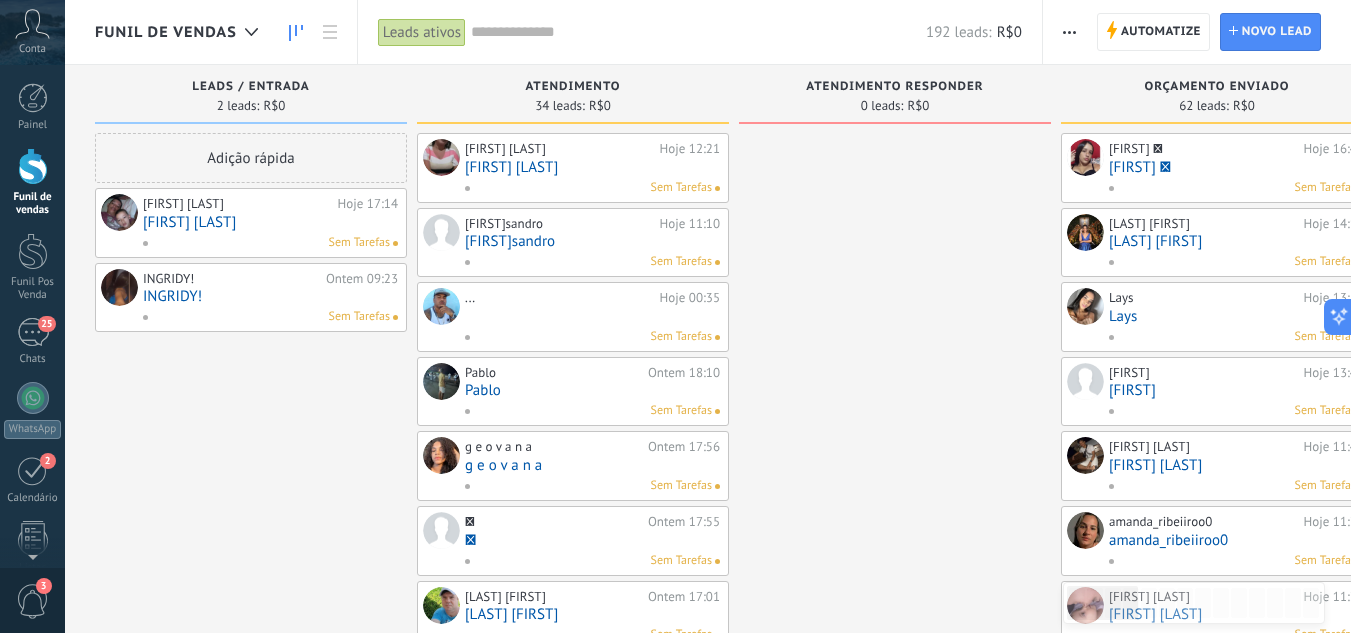 click on "[FIRST] [LAST]" at bounding box center [270, 222] 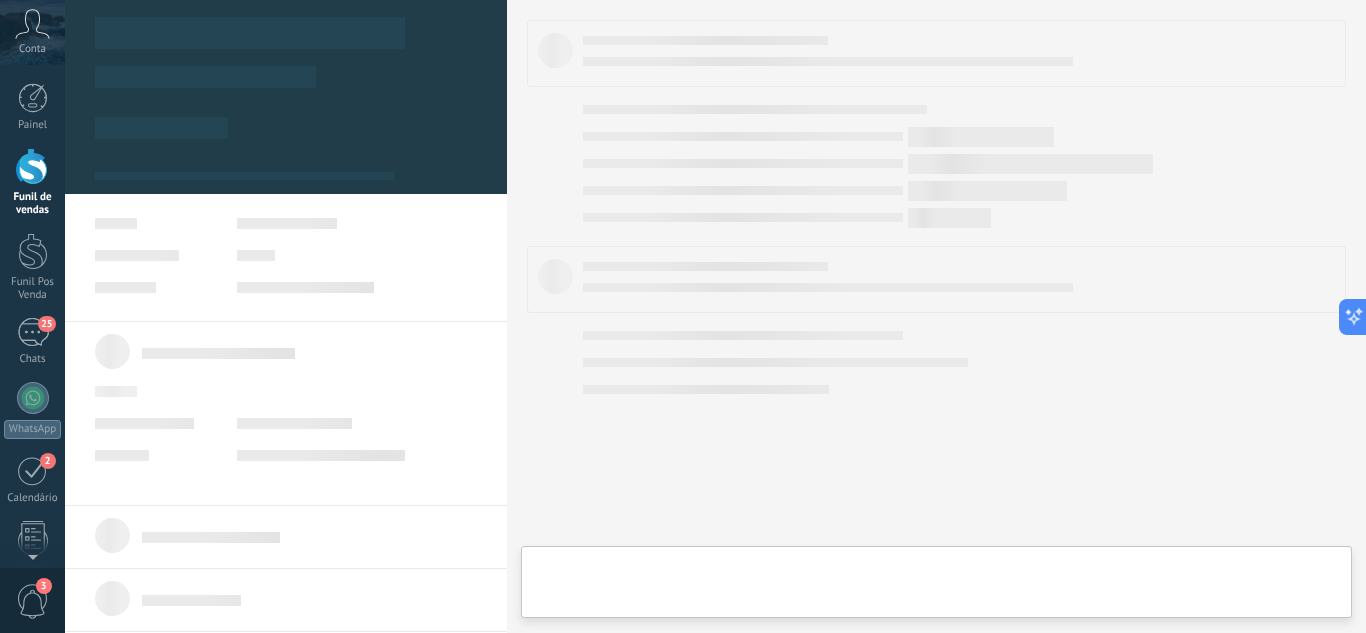 type on "**********" 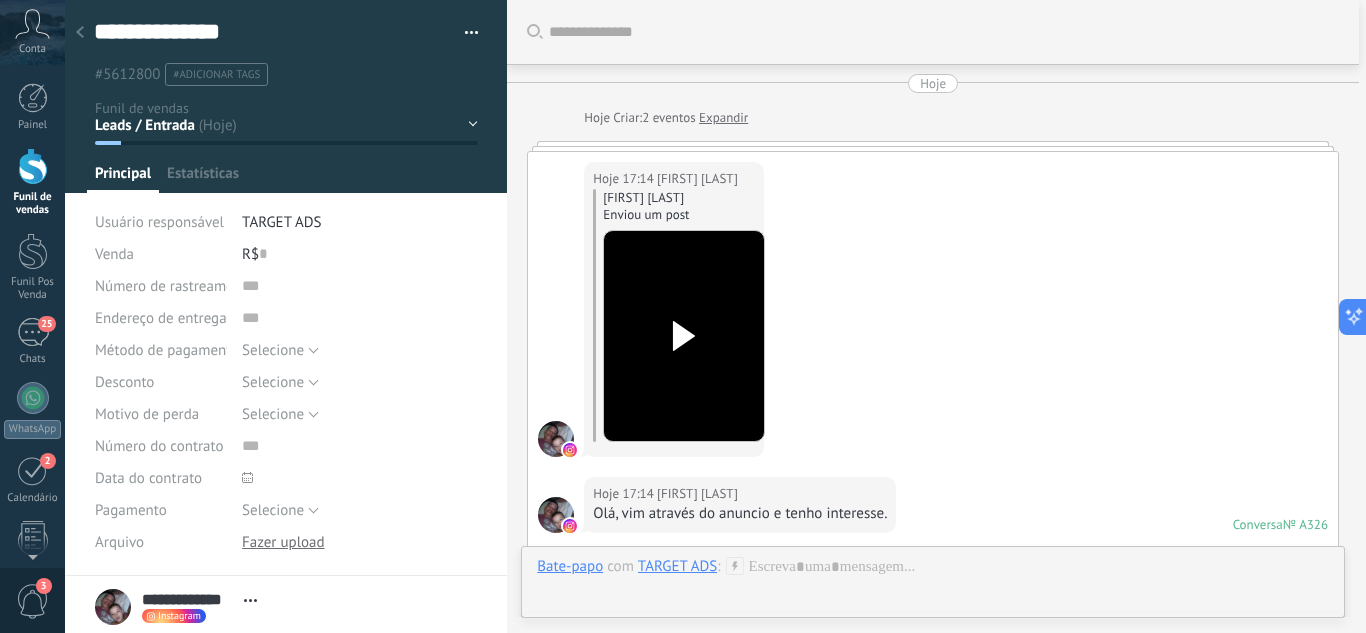 scroll, scrollTop: 30, scrollLeft: 0, axis: vertical 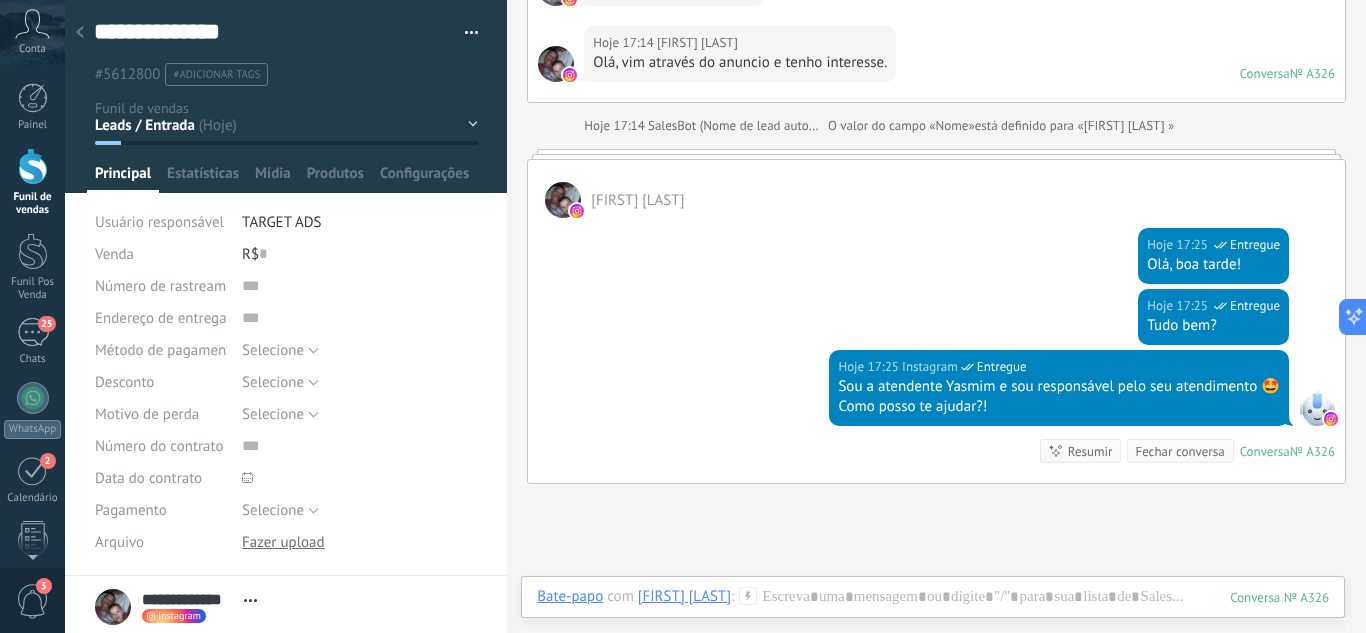 click on "Leads / Entrada
Atendimento
Atendimento Responder
Orçamento Enviado
Orçamento Responder
Negociação / Fechamento
-" at bounding box center (0, 0) 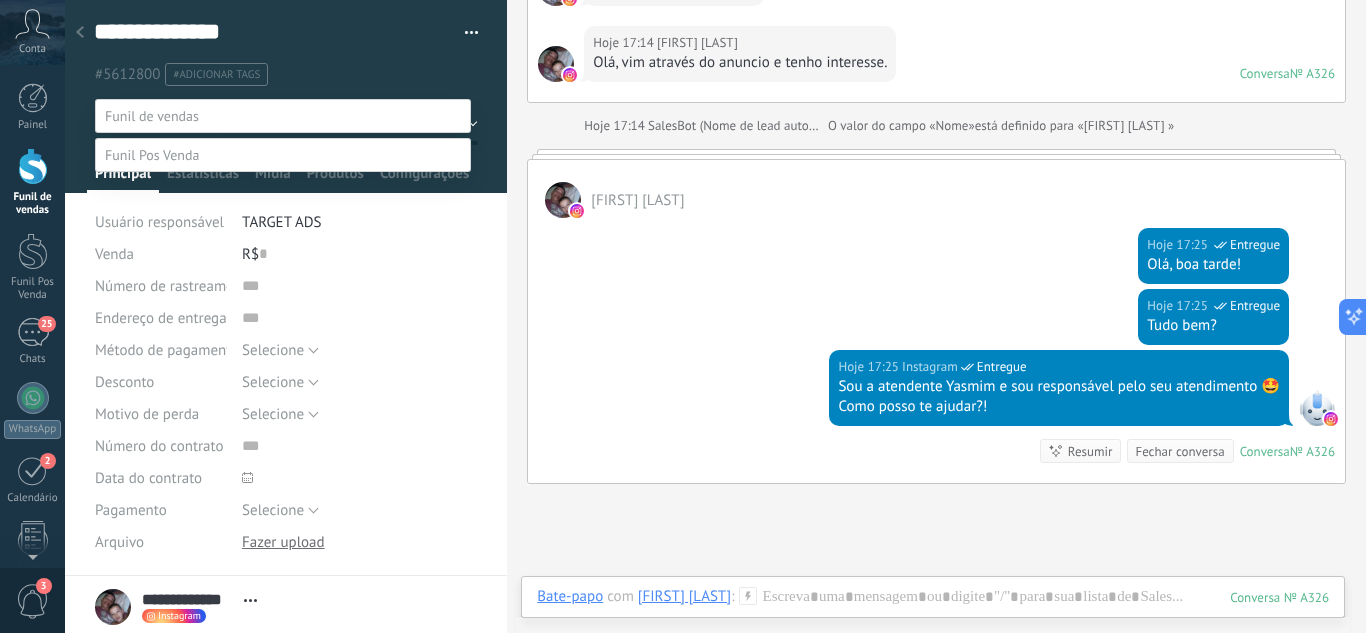 click on "Atendimento" at bounding box center [0, 0] 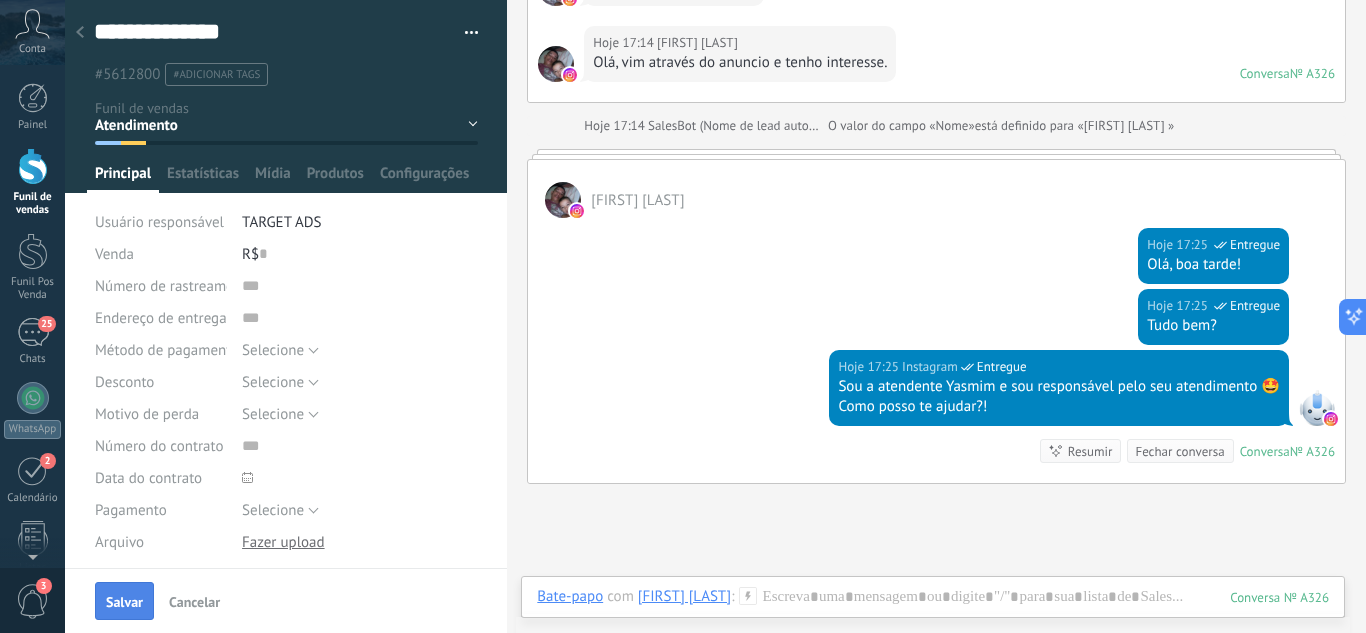 click on "Salvar" at bounding box center (124, 601) 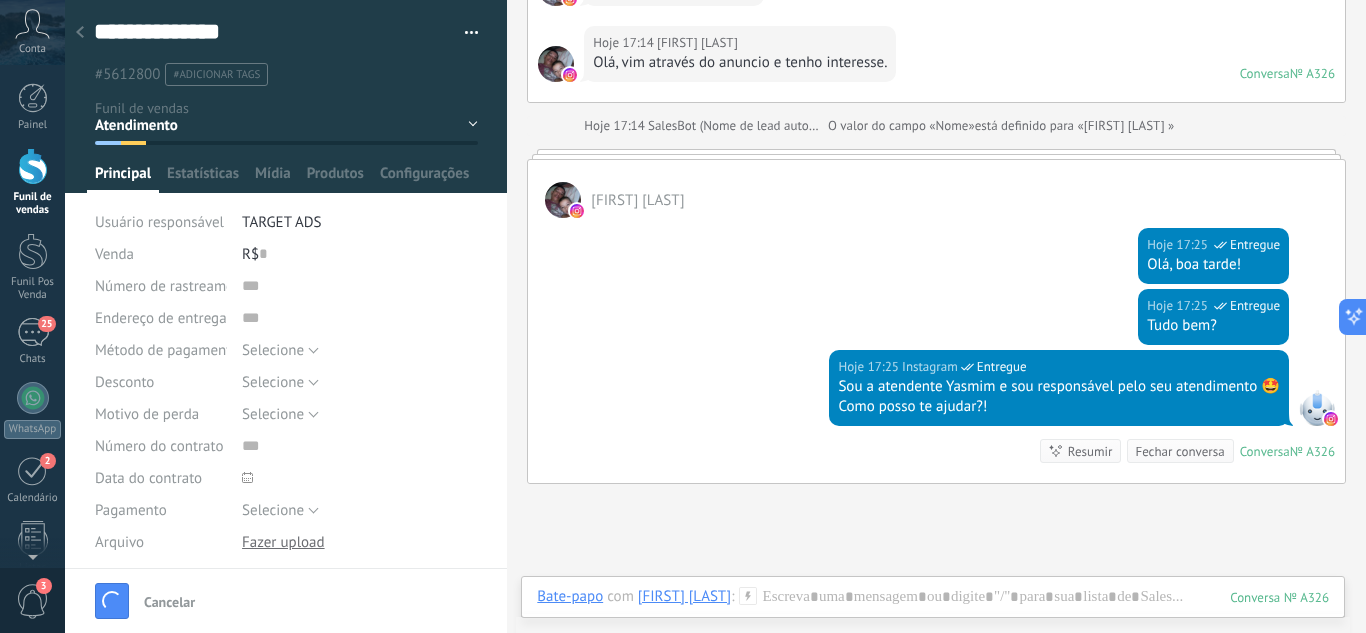 scroll, scrollTop: 484, scrollLeft: 0, axis: vertical 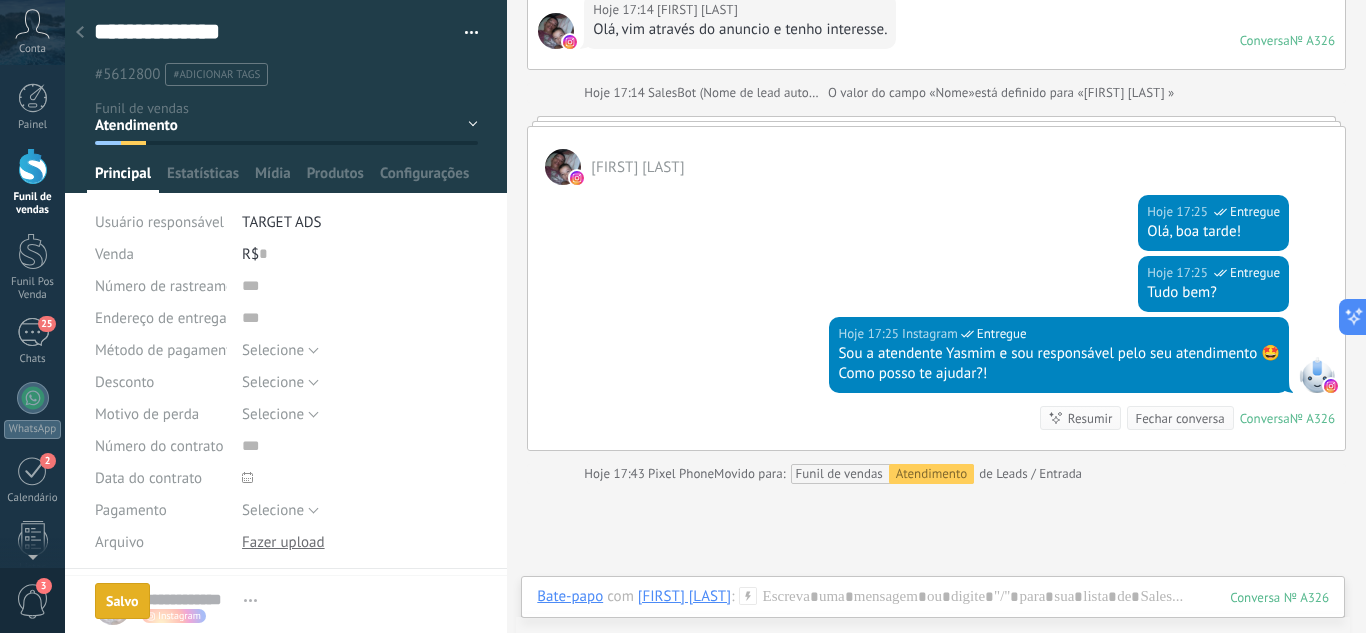 click at bounding box center (33, 166) 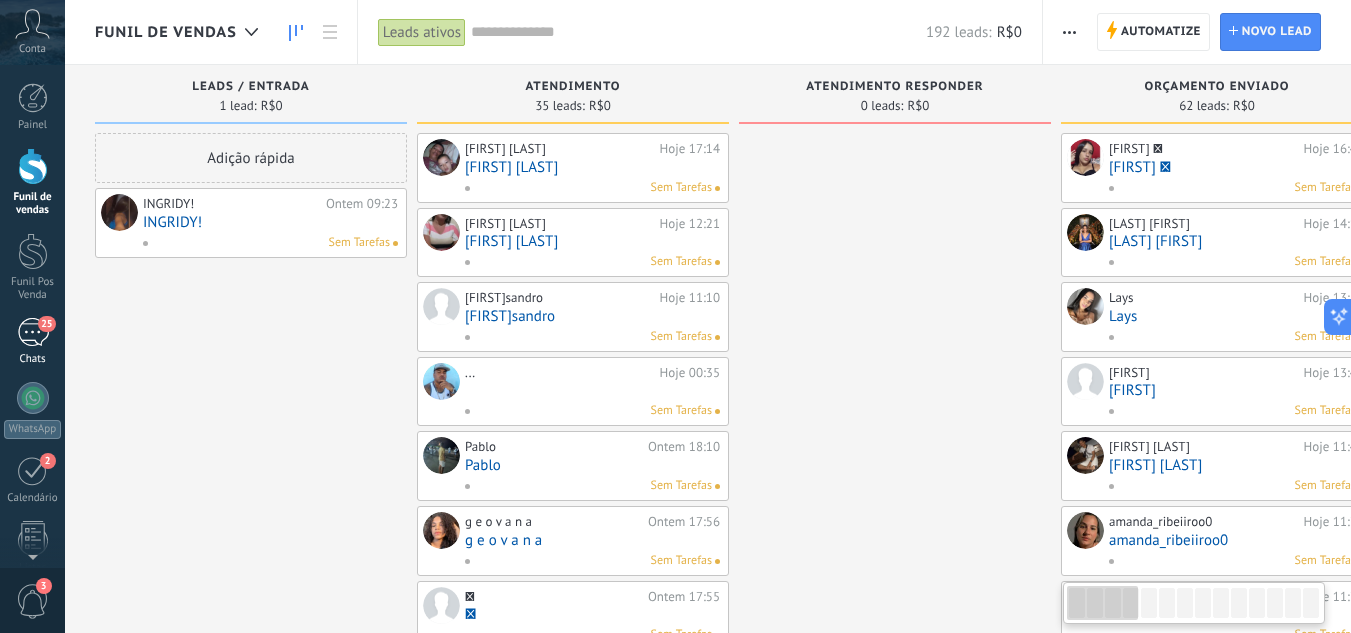 click on "25" at bounding box center (33, 332) 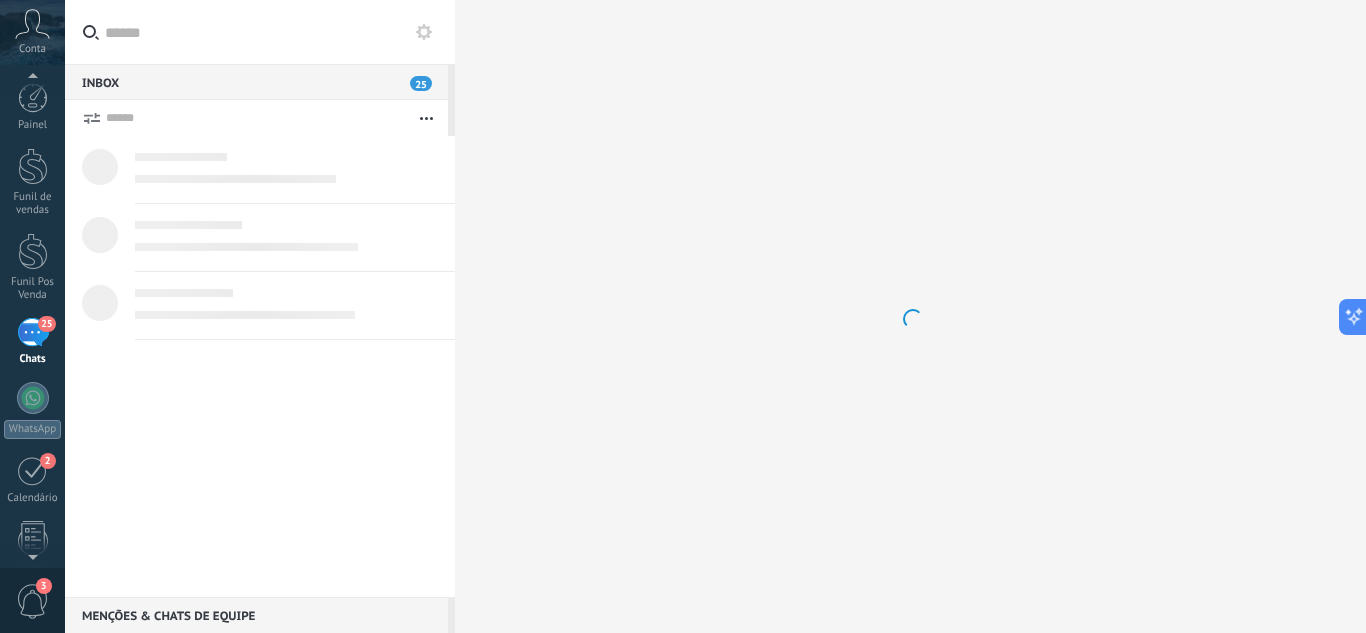 scroll, scrollTop: 19, scrollLeft: 0, axis: vertical 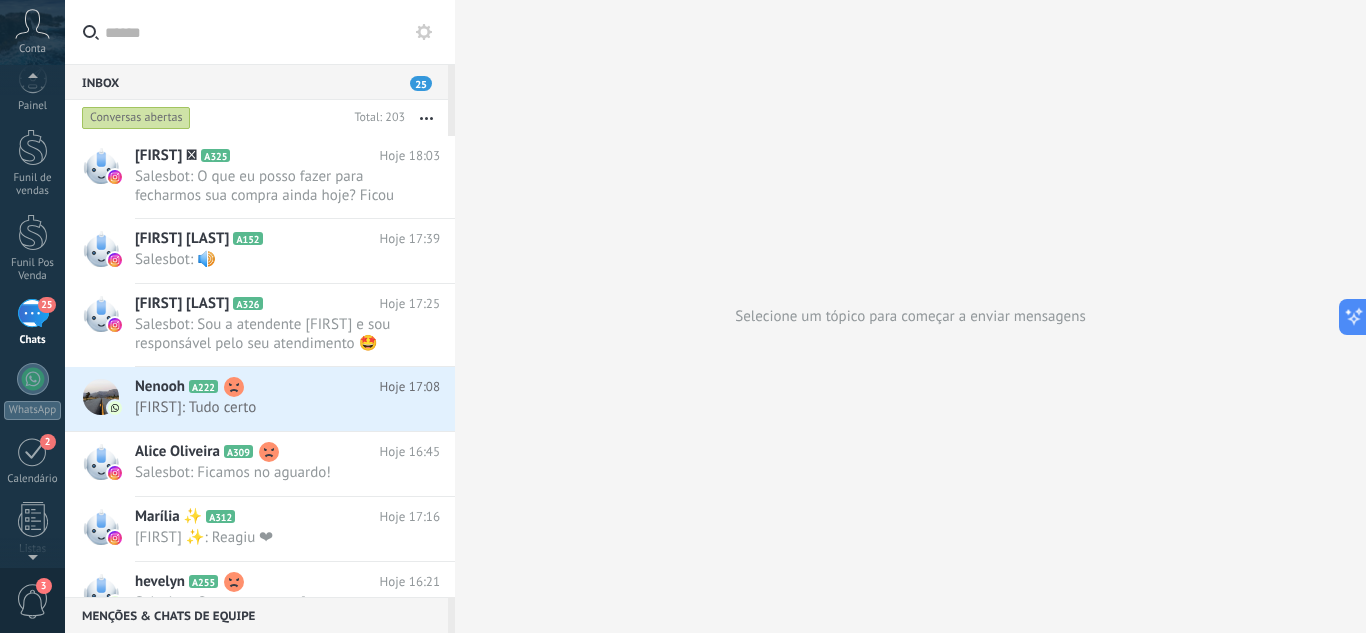 click on "25" at bounding box center (33, 313) 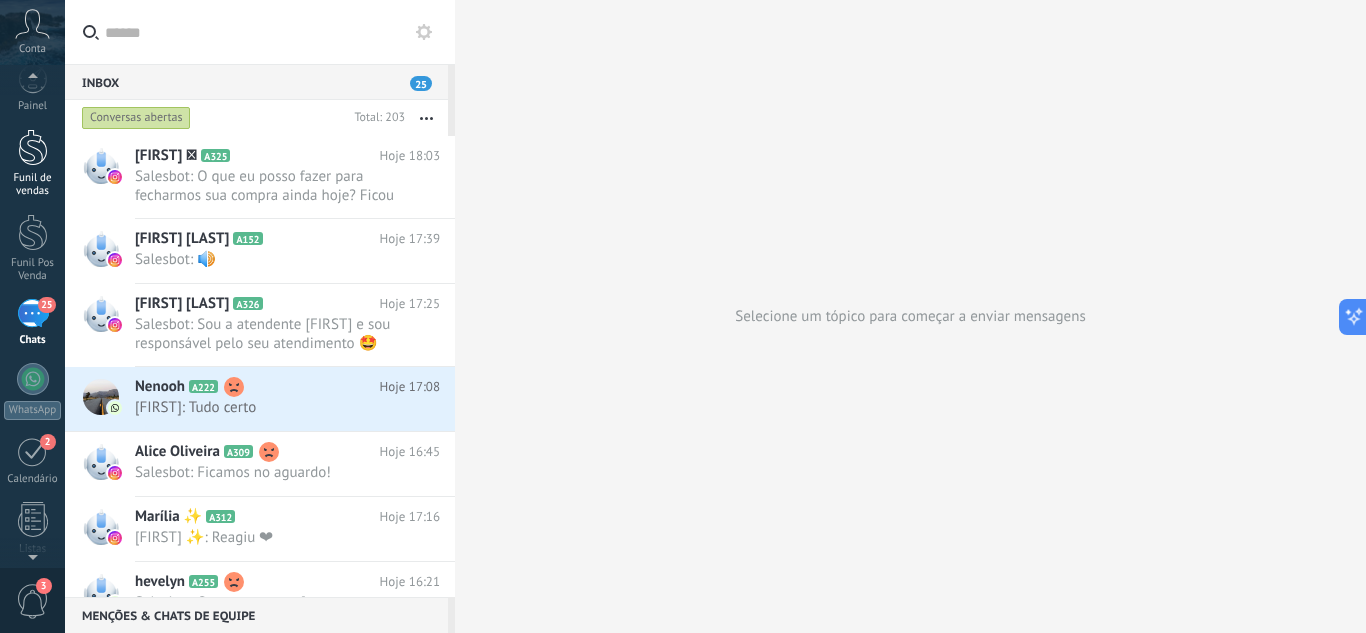 click on "Funil de vendas" at bounding box center [33, 185] 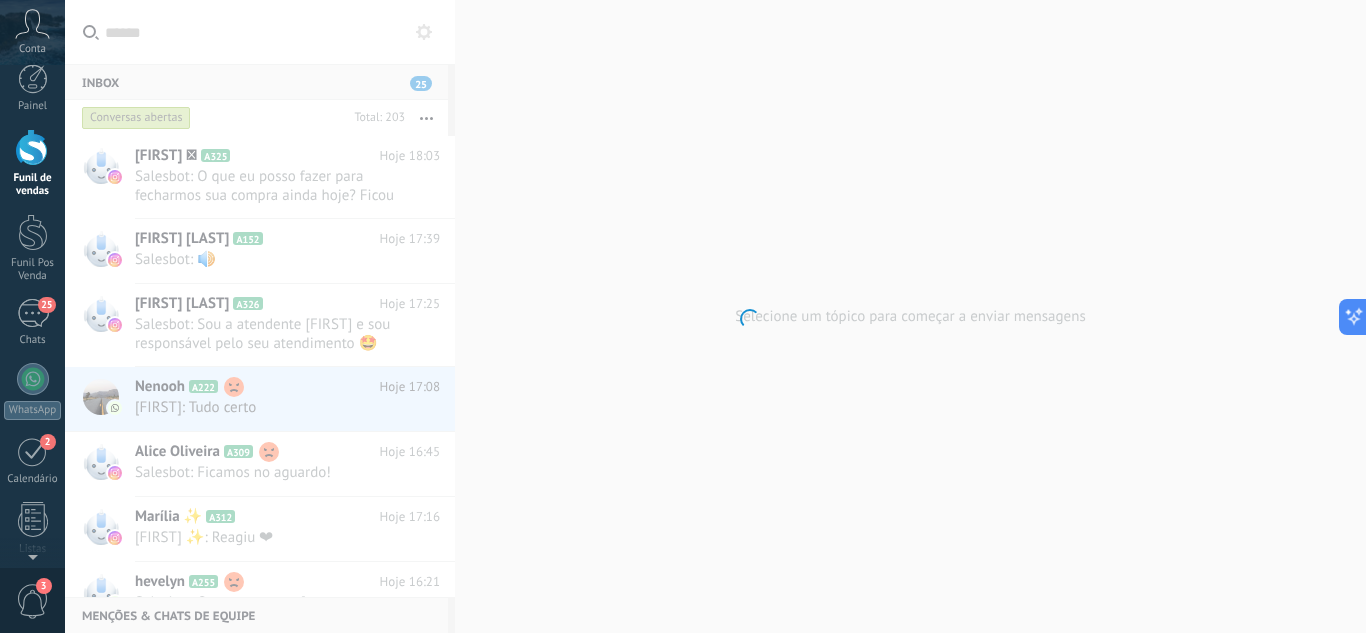 scroll, scrollTop: 0, scrollLeft: 0, axis: both 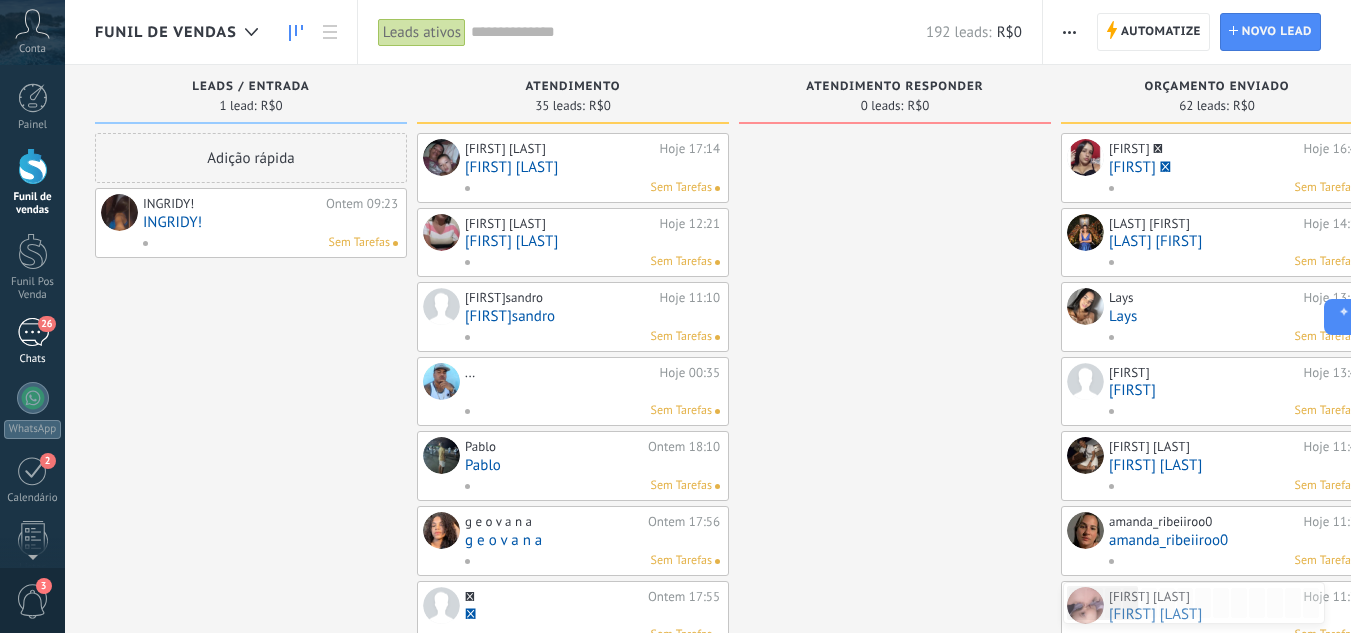 click on "Chats" at bounding box center (33, 359) 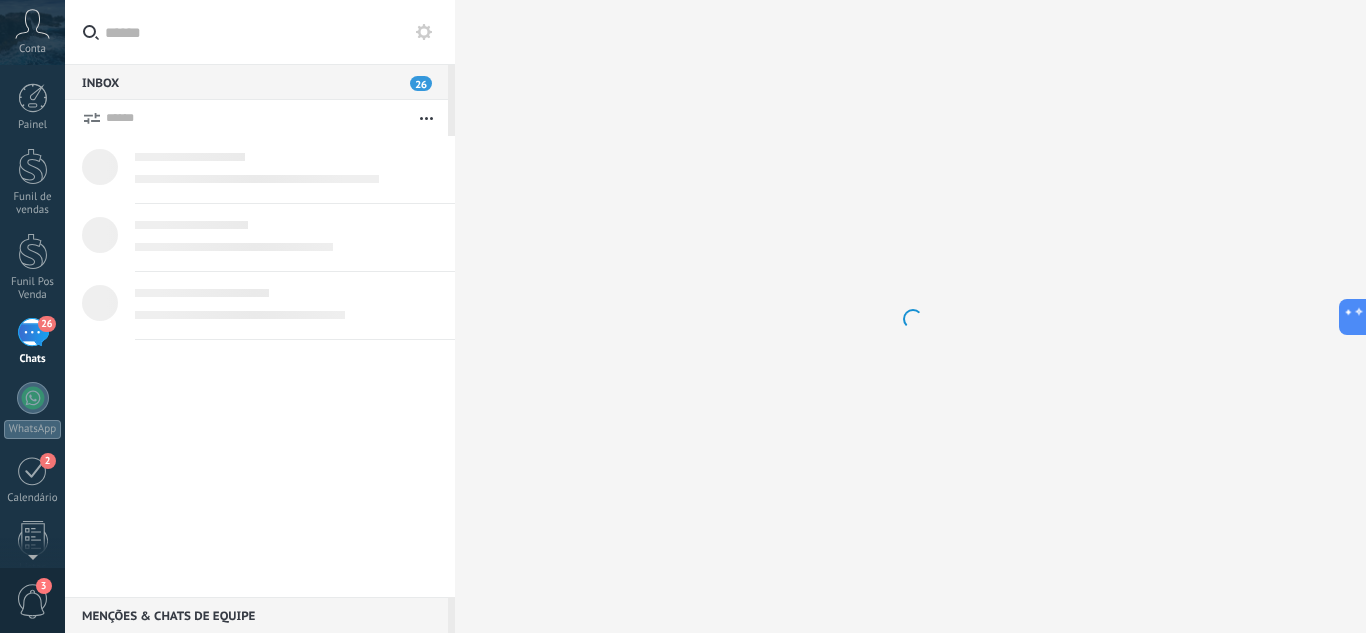 scroll, scrollTop: 19, scrollLeft: 0, axis: vertical 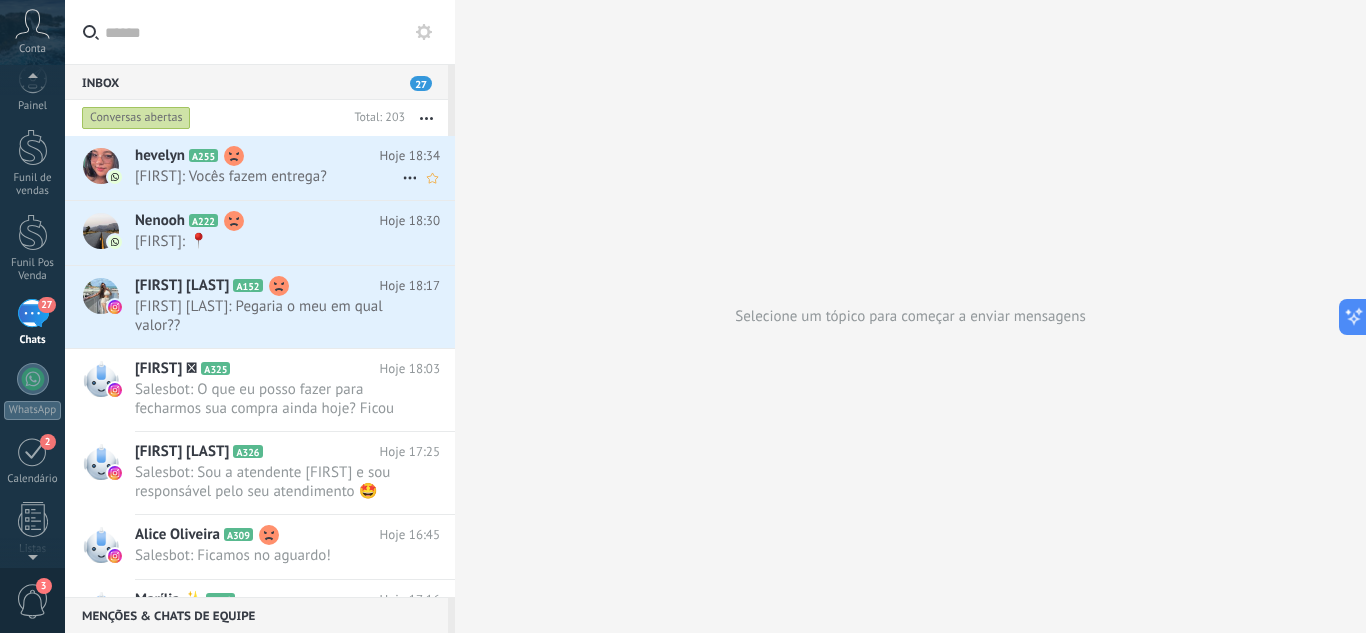 click on "[FIRST]: Vocês fazem entrega?" at bounding box center (268, 176) 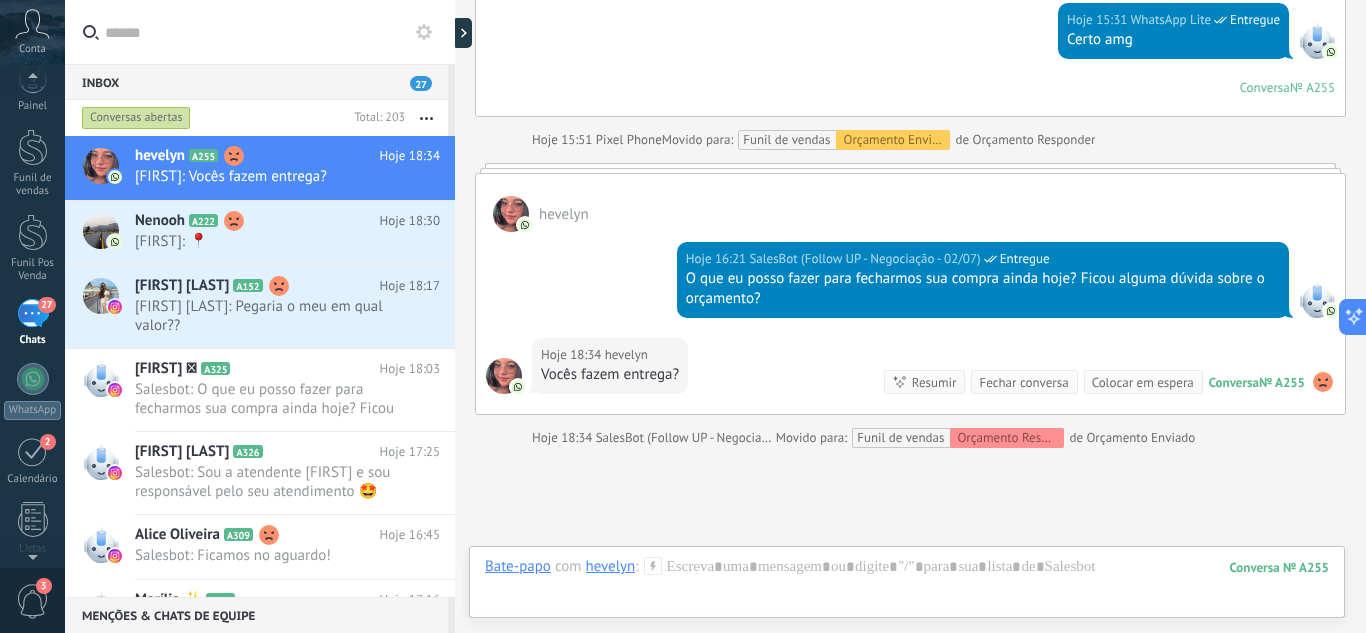 scroll, scrollTop: 3000, scrollLeft: 0, axis: vertical 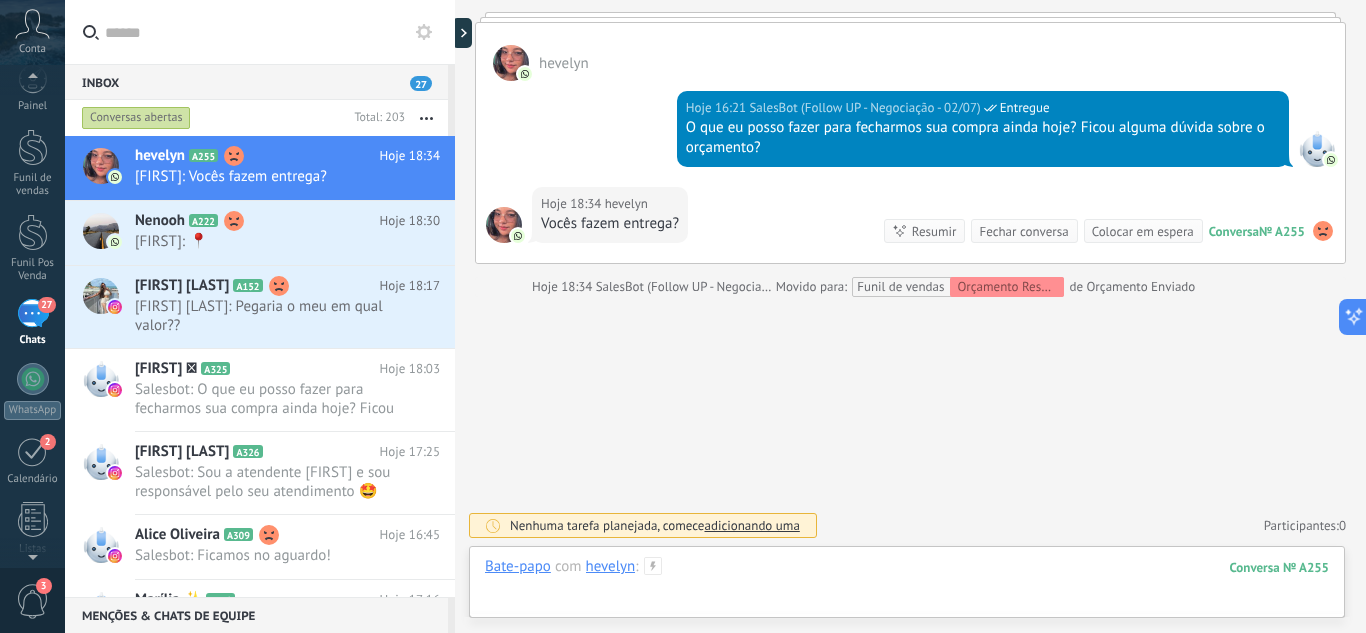 click at bounding box center (907, 587) 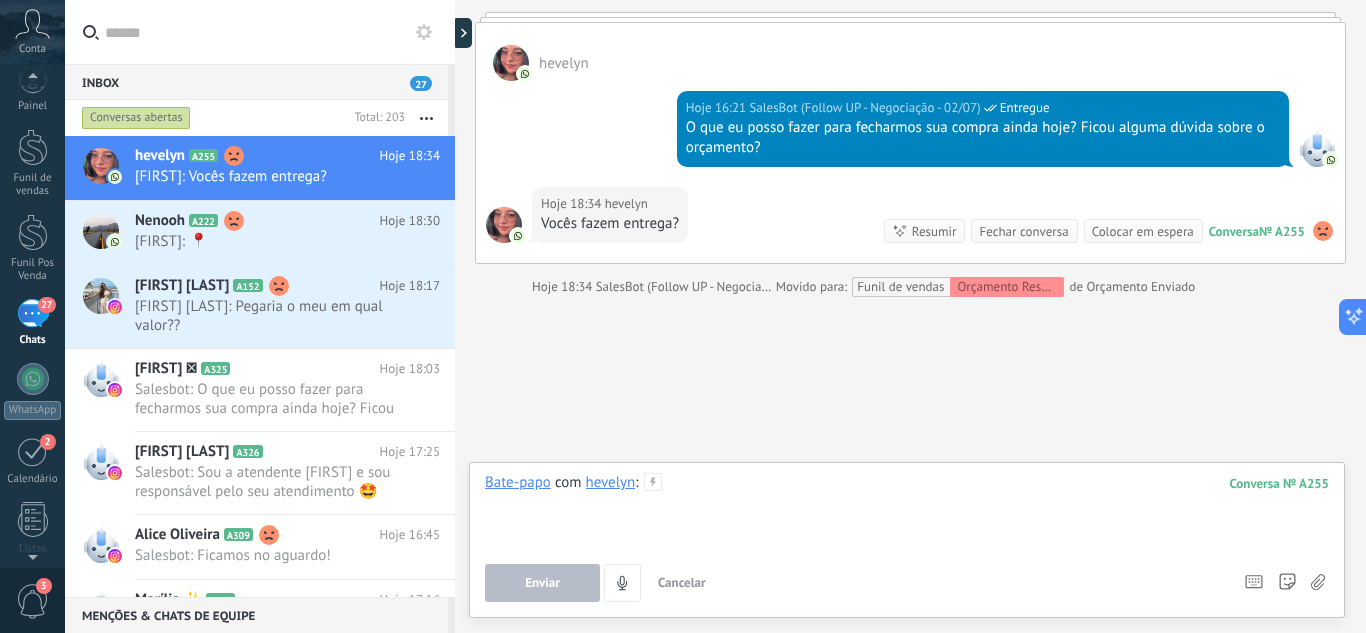 type 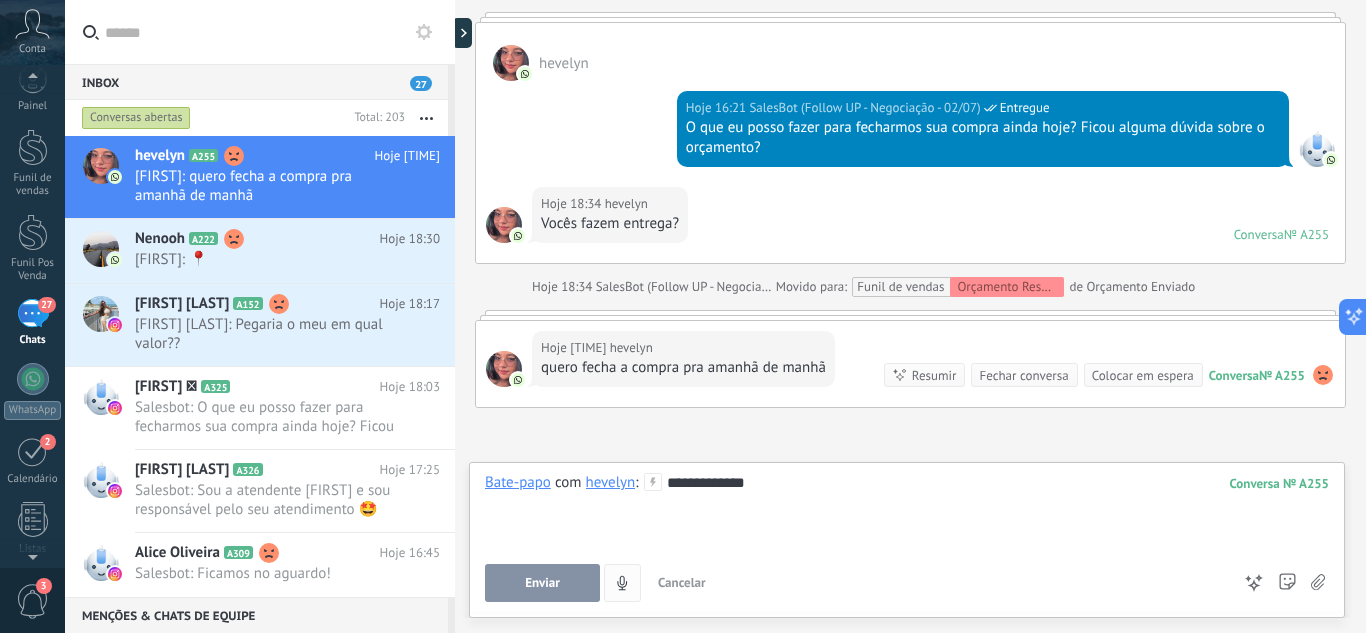 click on "Enviar" at bounding box center [542, 583] 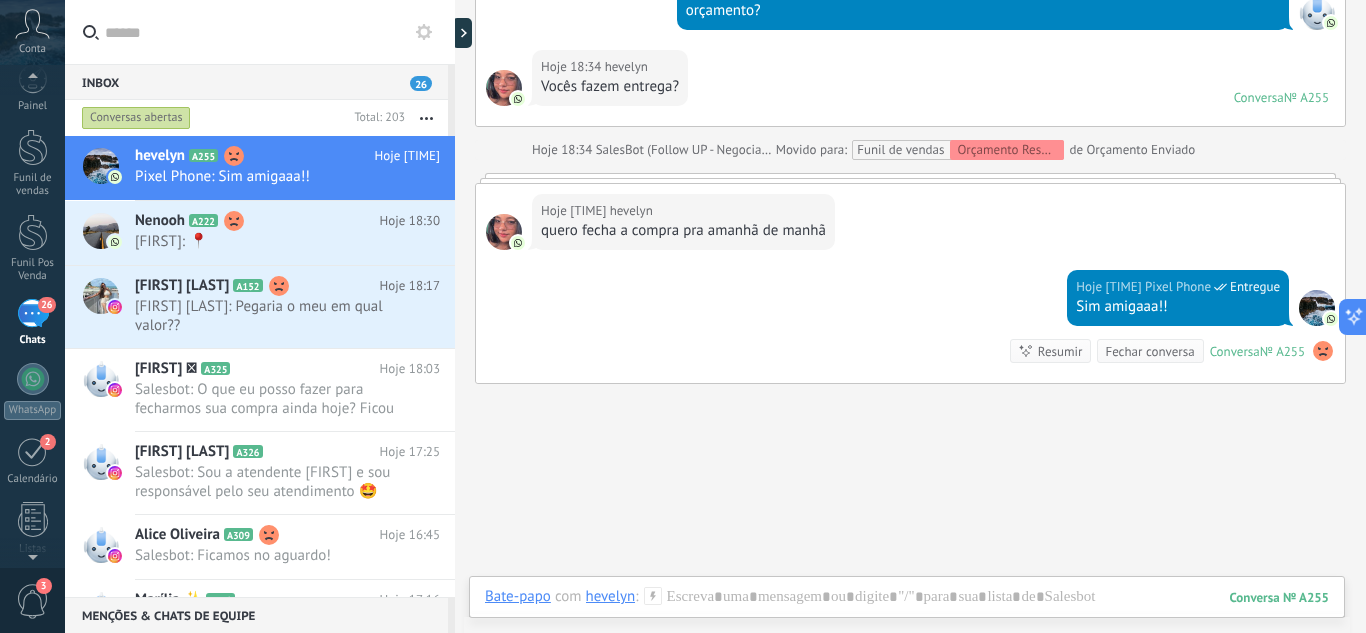 scroll, scrollTop: 2937, scrollLeft: 0, axis: vertical 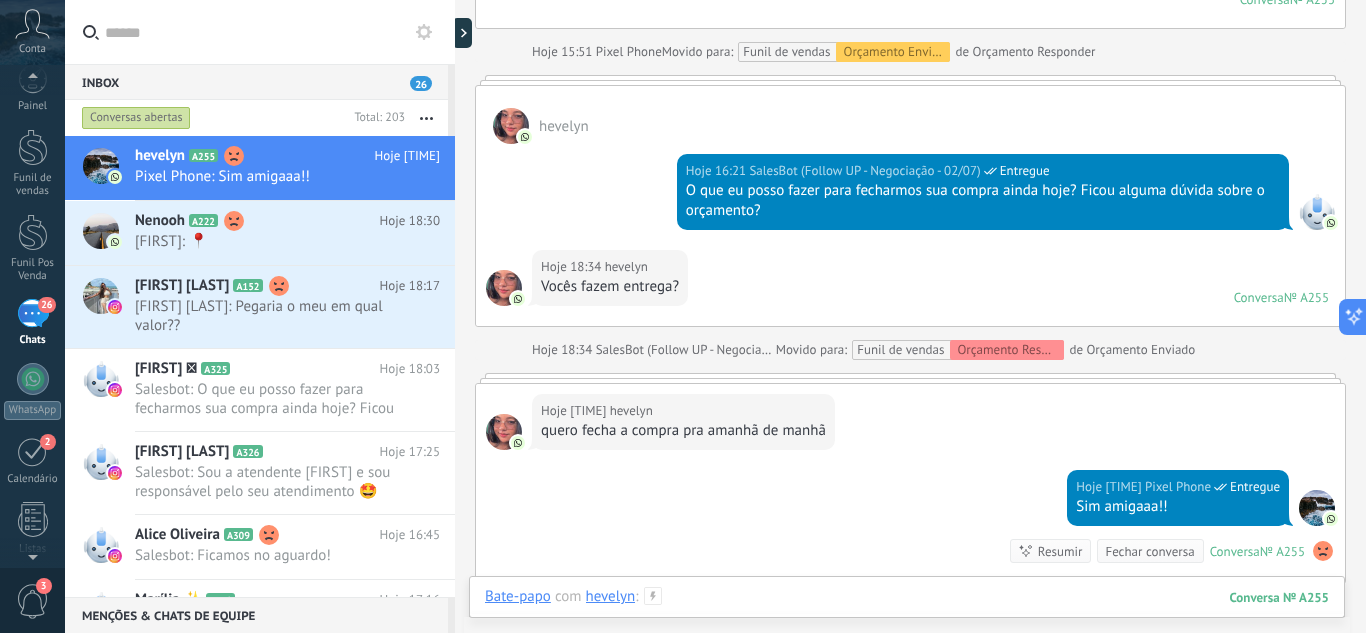 click at bounding box center (907, 617) 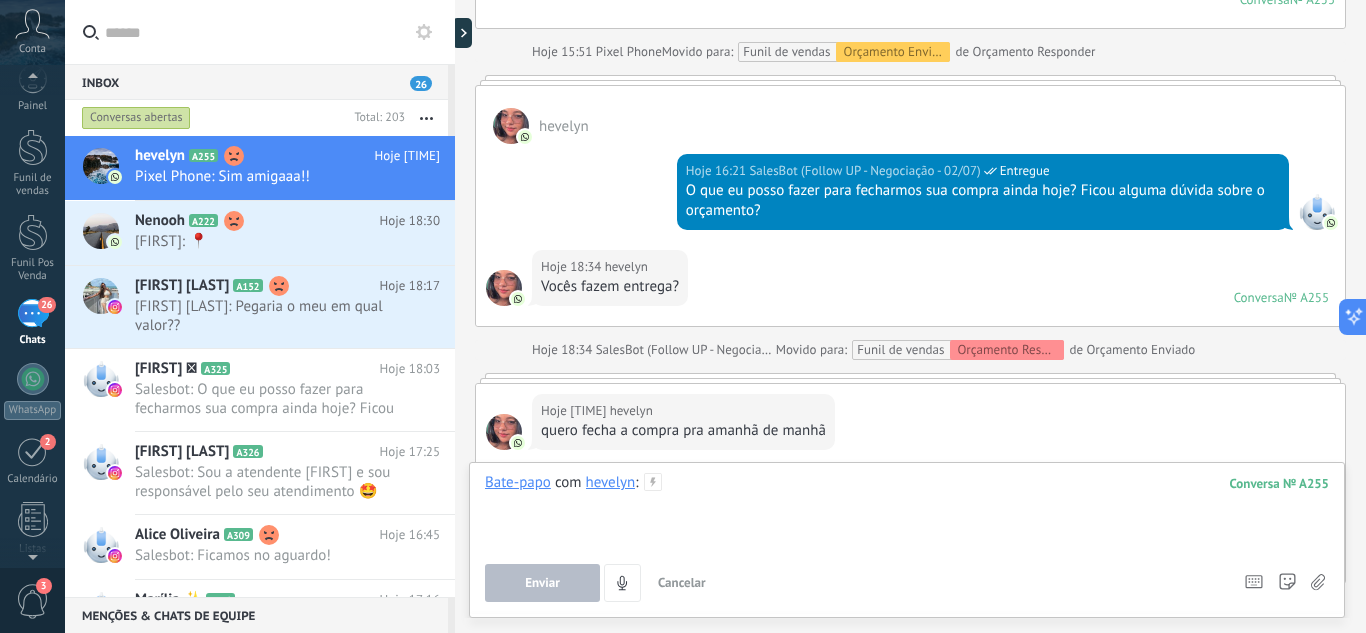 type 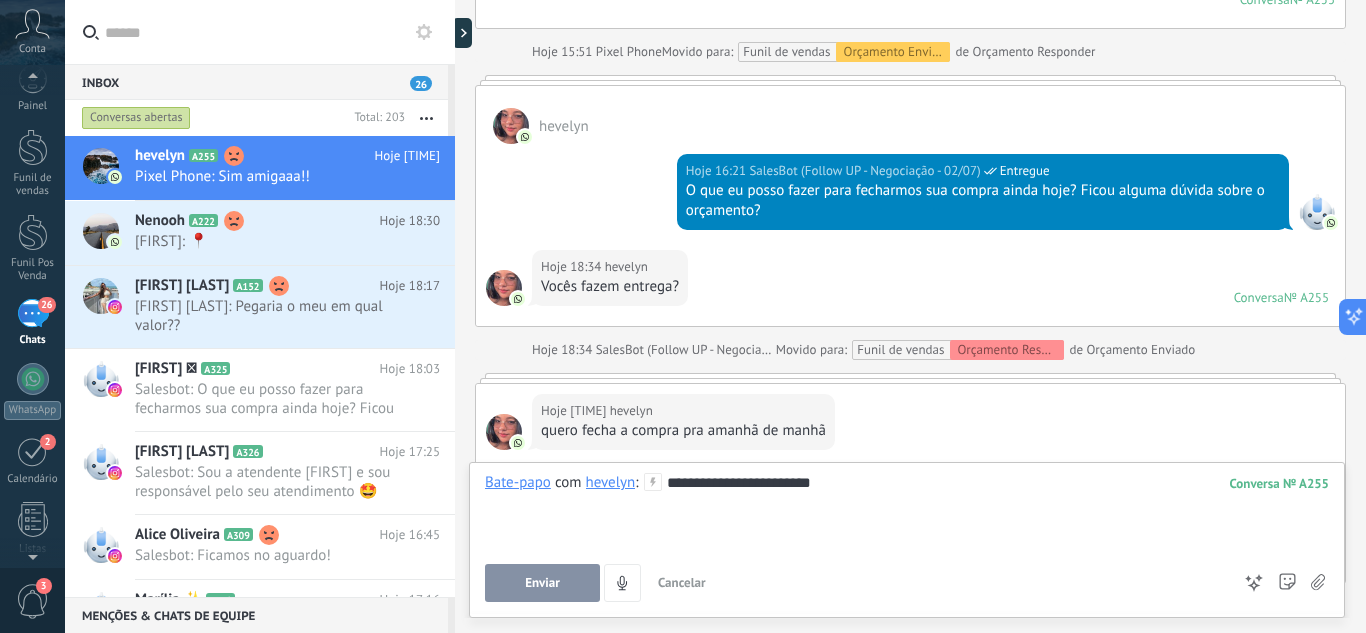 click on "Enviar" at bounding box center (542, 583) 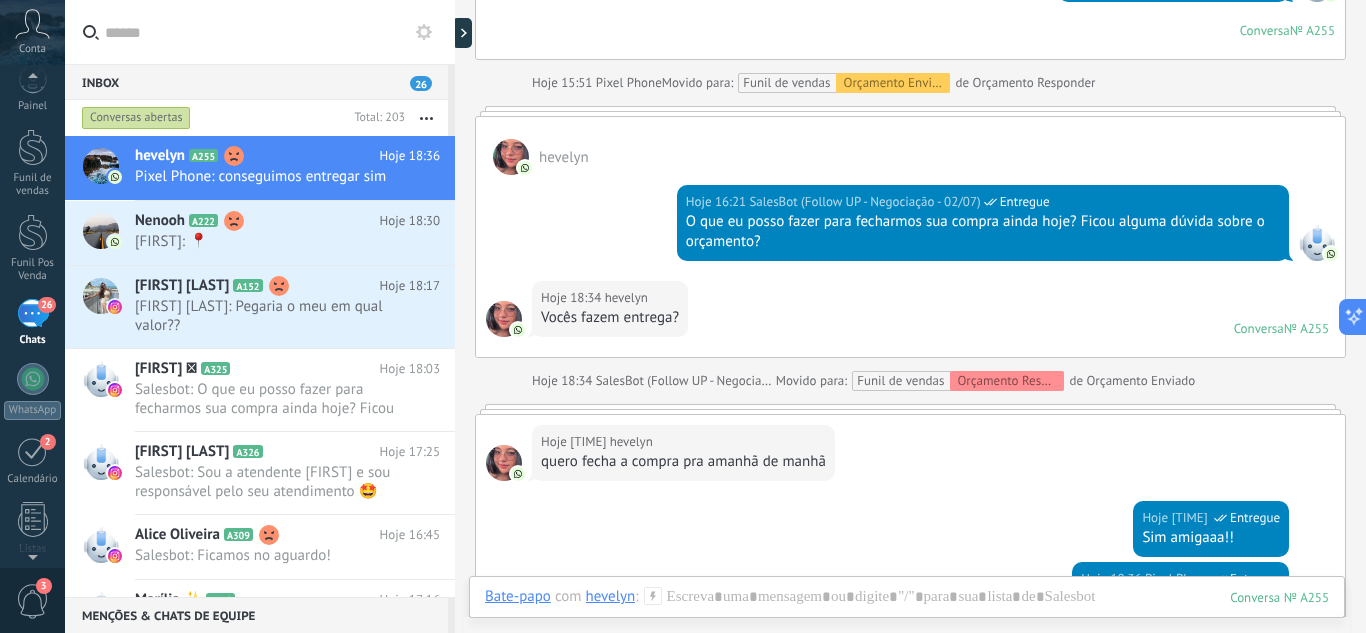 scroll, scrollTop: 2798, scrollLeft: 0, axis: vertical 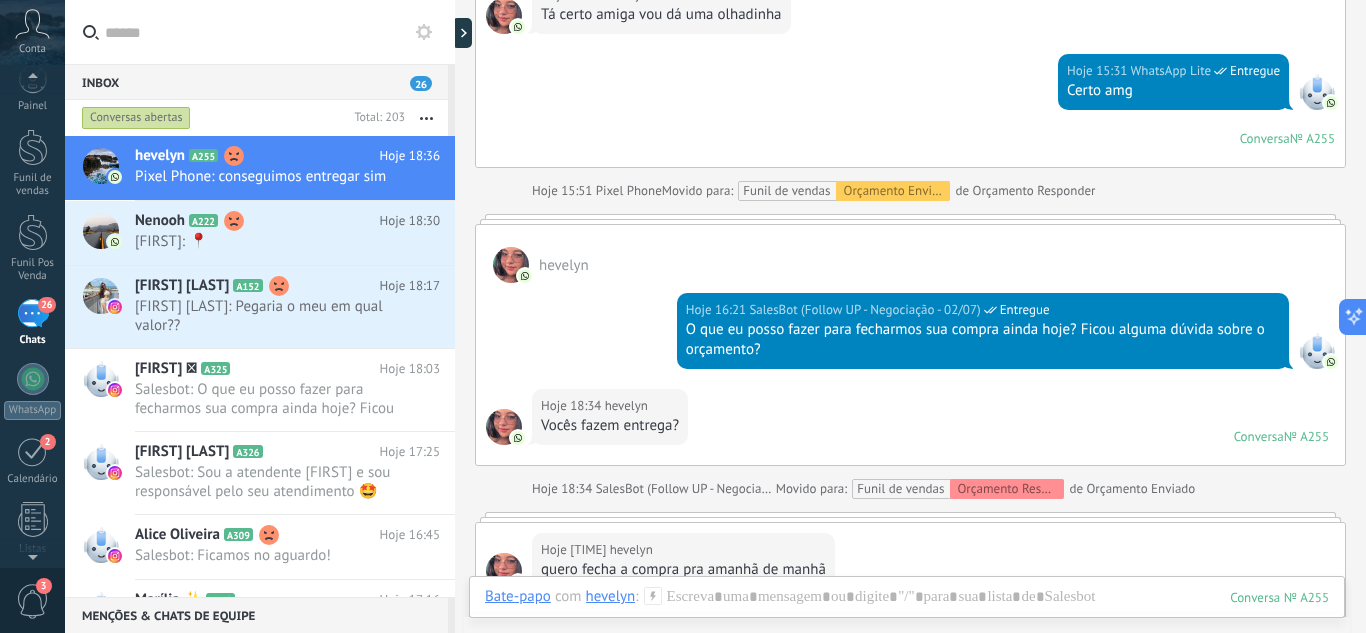 click on "Funil de vendas Orçamento Enviado" at bounding box center [846, 191] 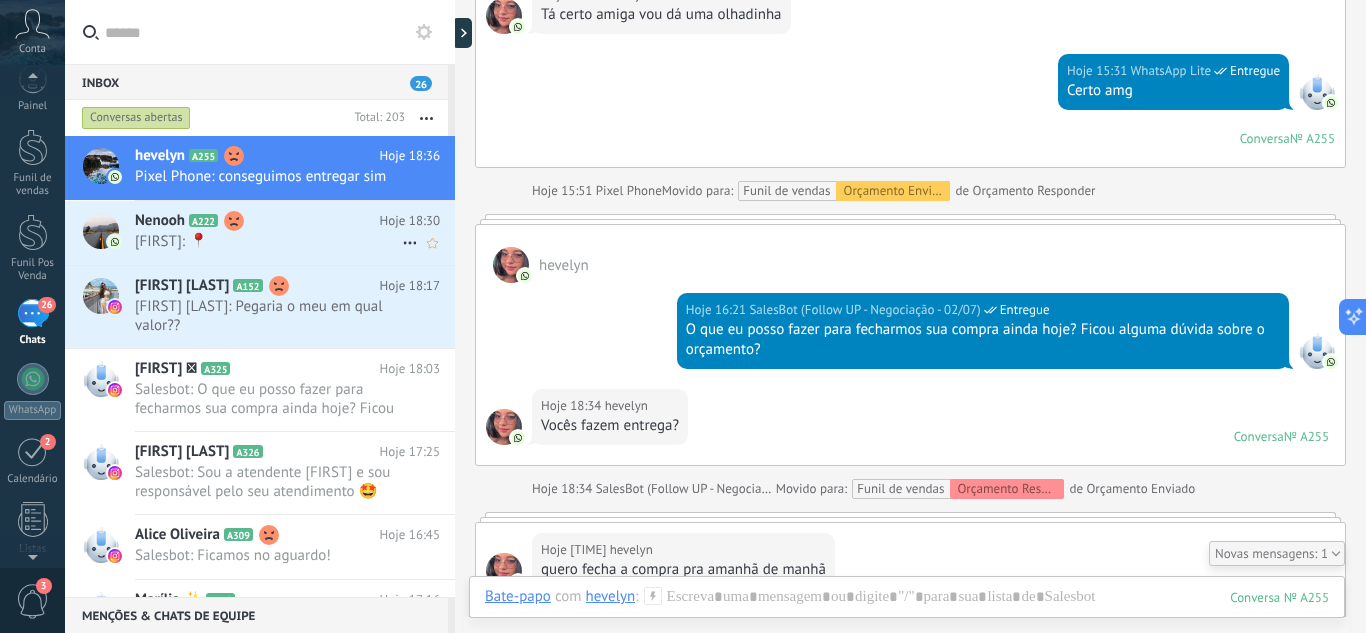 scroll, scrollTop: 2841, scrollLeft: 0, axis: vertical 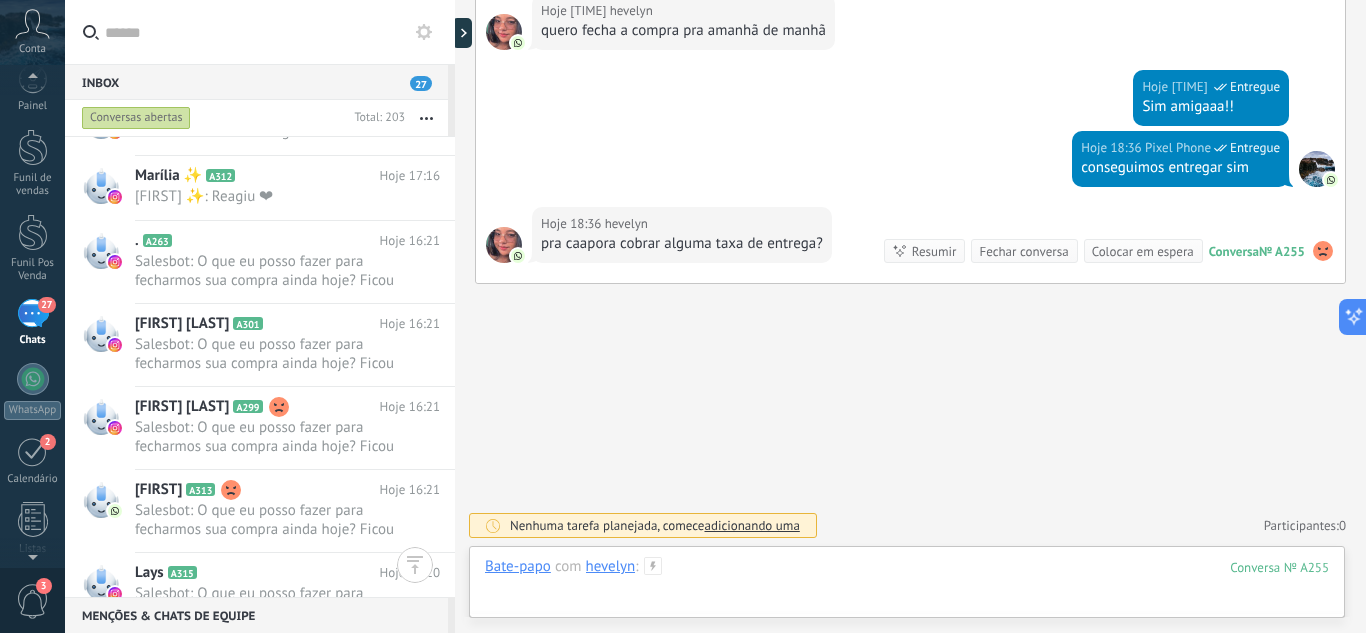click at bounding box center [907, 587] 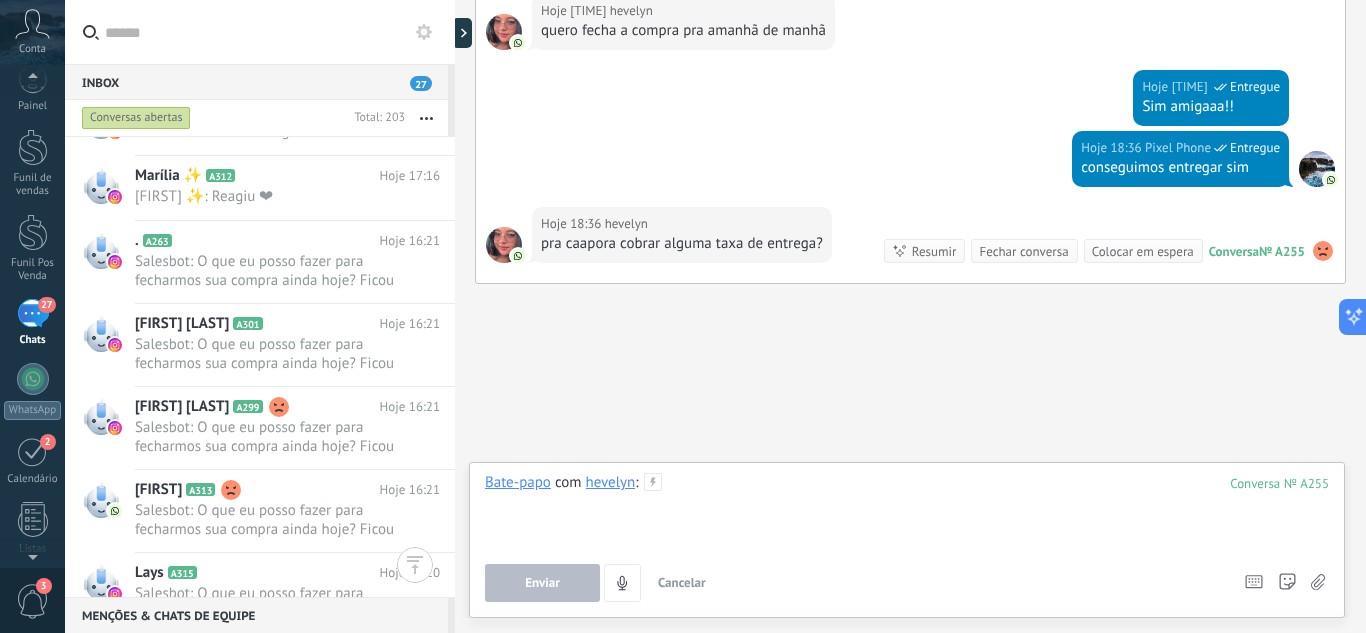 type 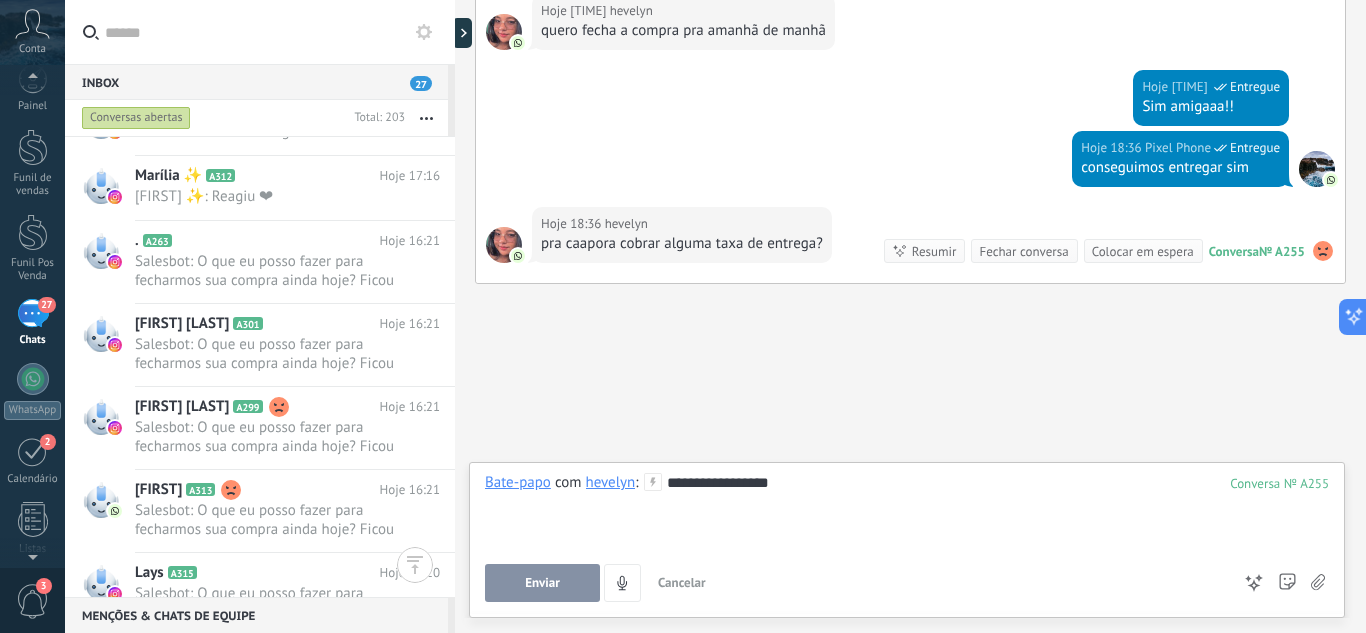 click on "Enviar" at bounding box center [542, 583] 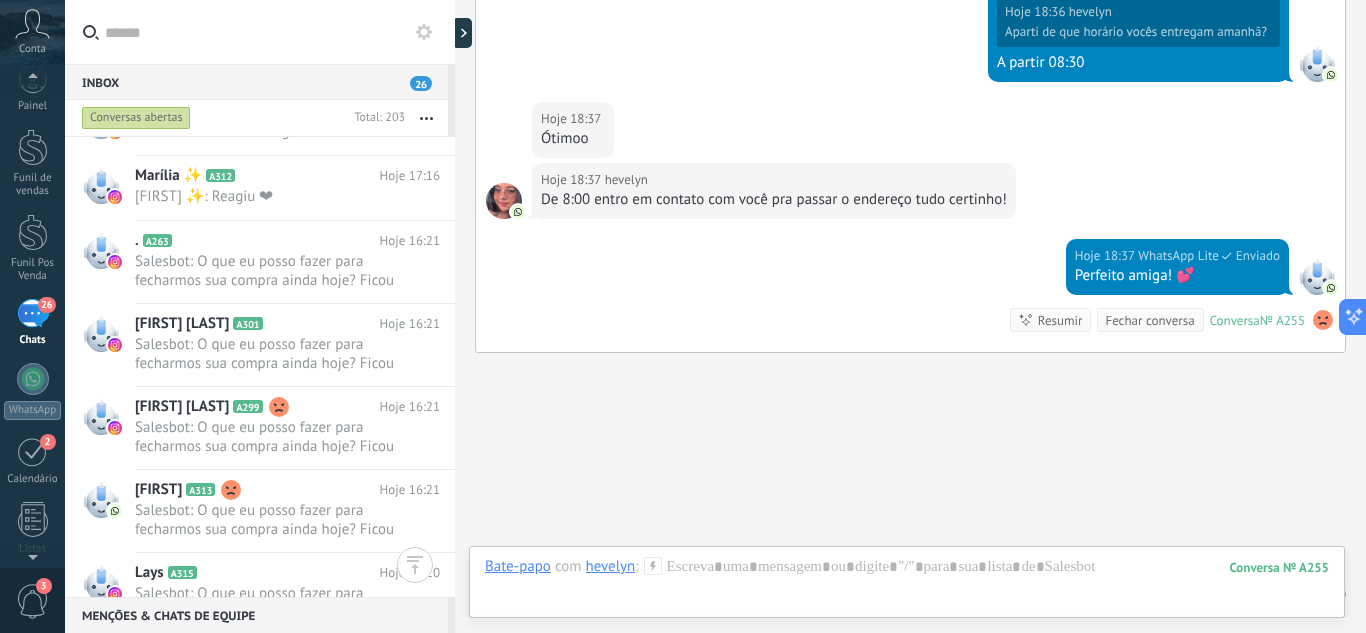 scroll, scrollTop: 4056, scrollLeft: 0, axis: vertical 